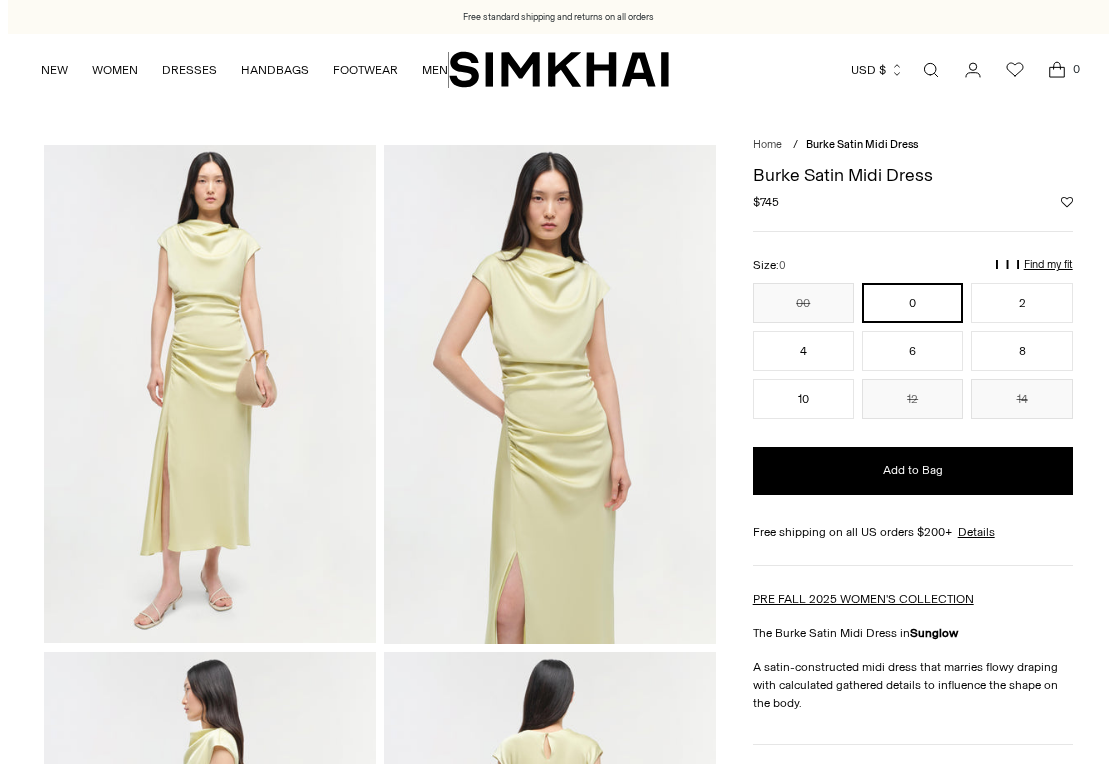 scroll, scrollTop: 0, scrollLeft: 0, axis: both 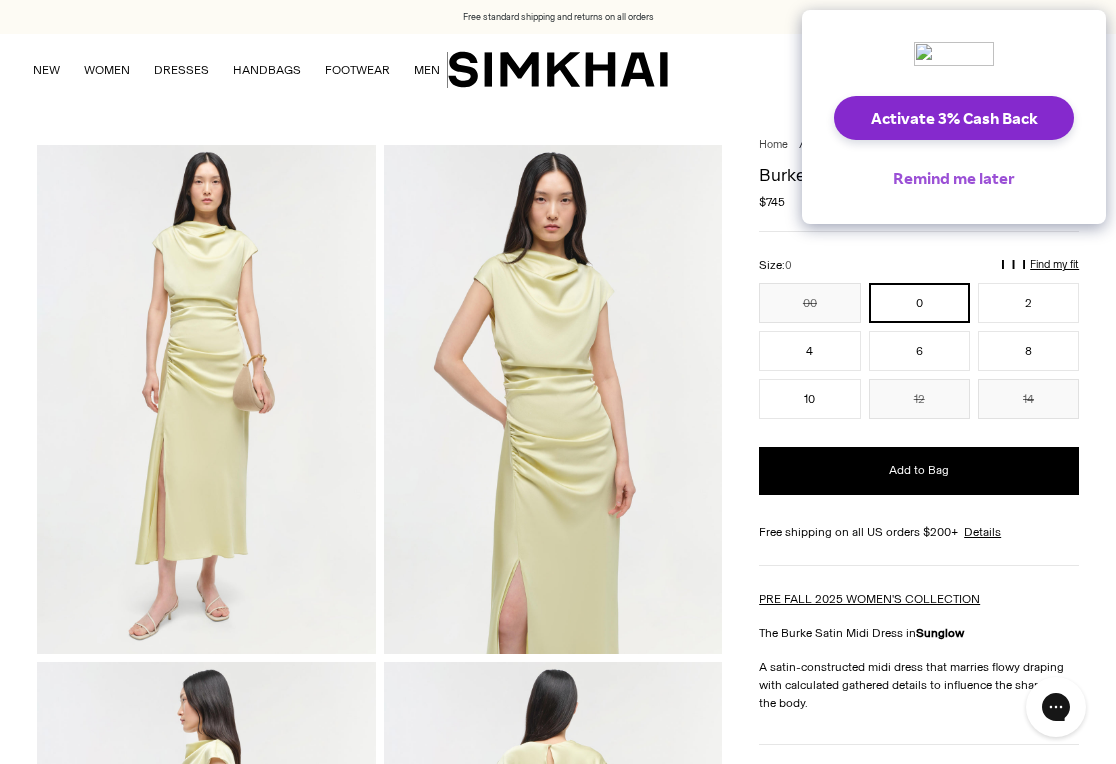 click on "Remind me later" at bounding box center (954, 178) 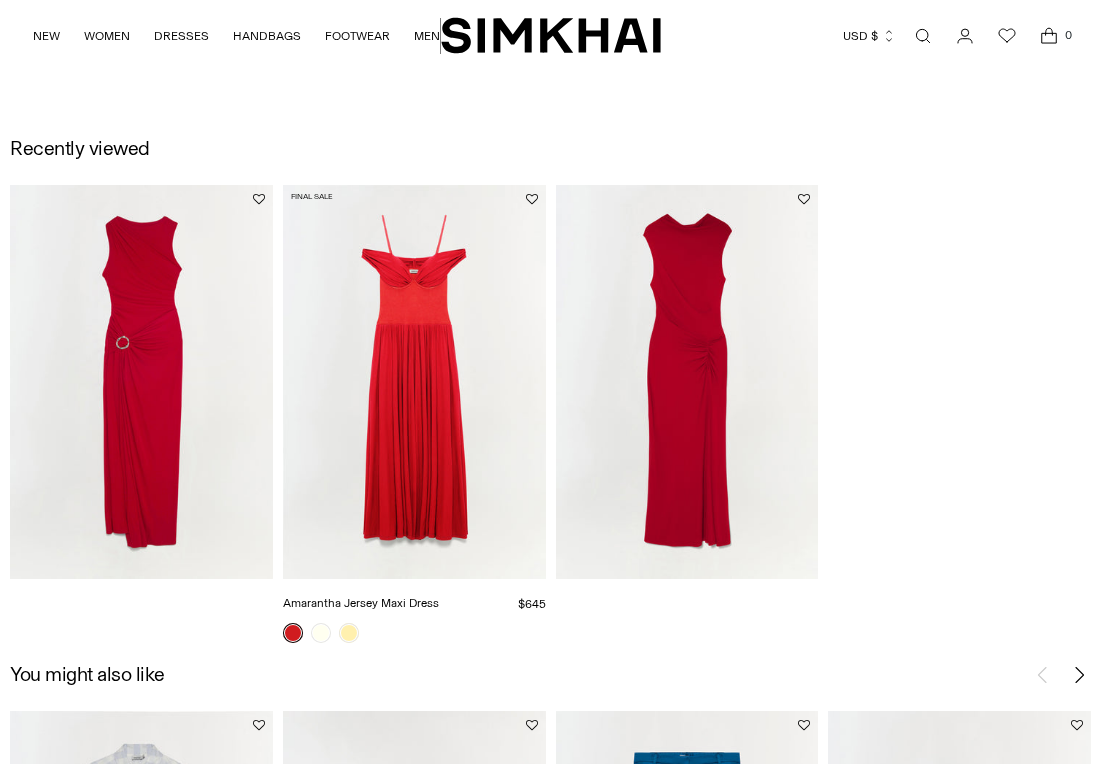 scroll, scrollTop: 1615, scrollLeft: 0, axis: vertical 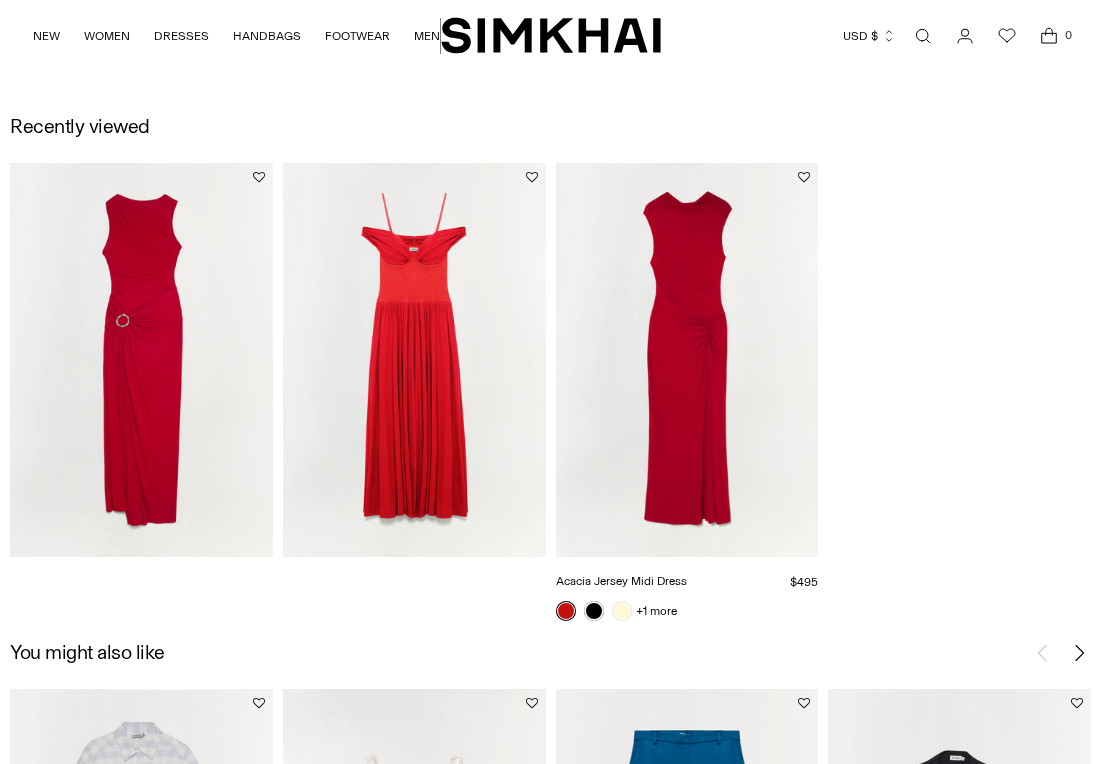 click at bounding box center [0, 0] 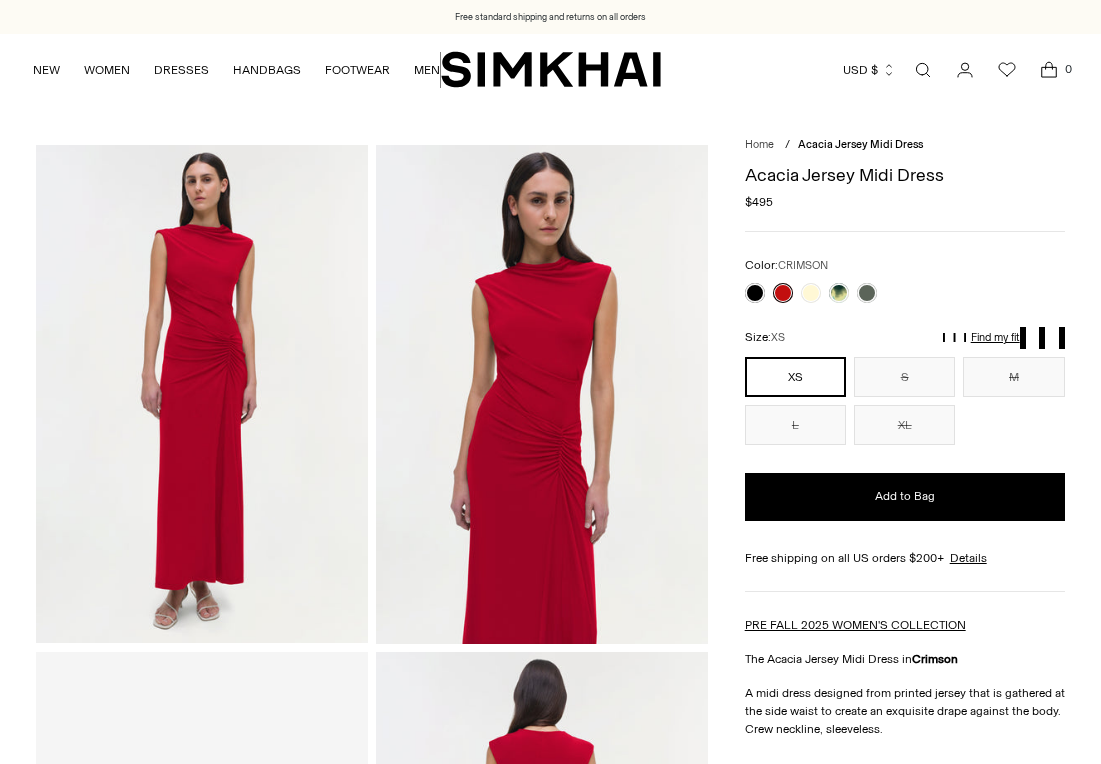 scroll, scrollTop: 0, scrollLeft: 0, axis: both 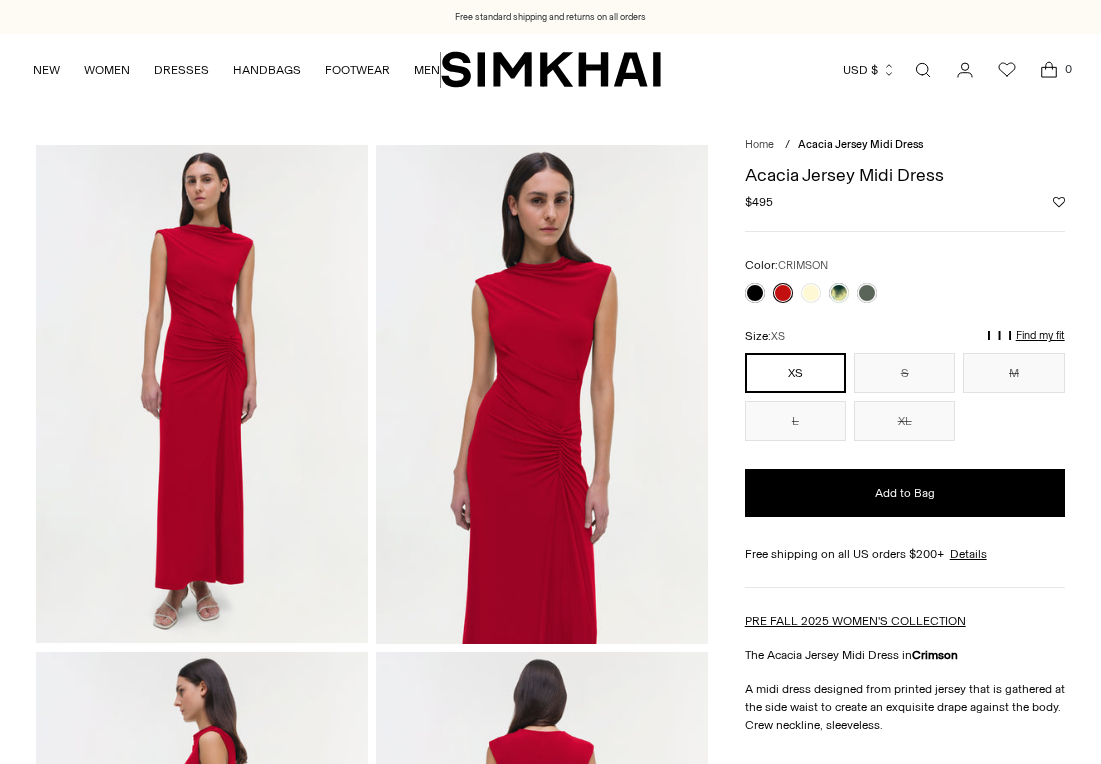 click at bounding box center [542, 394] 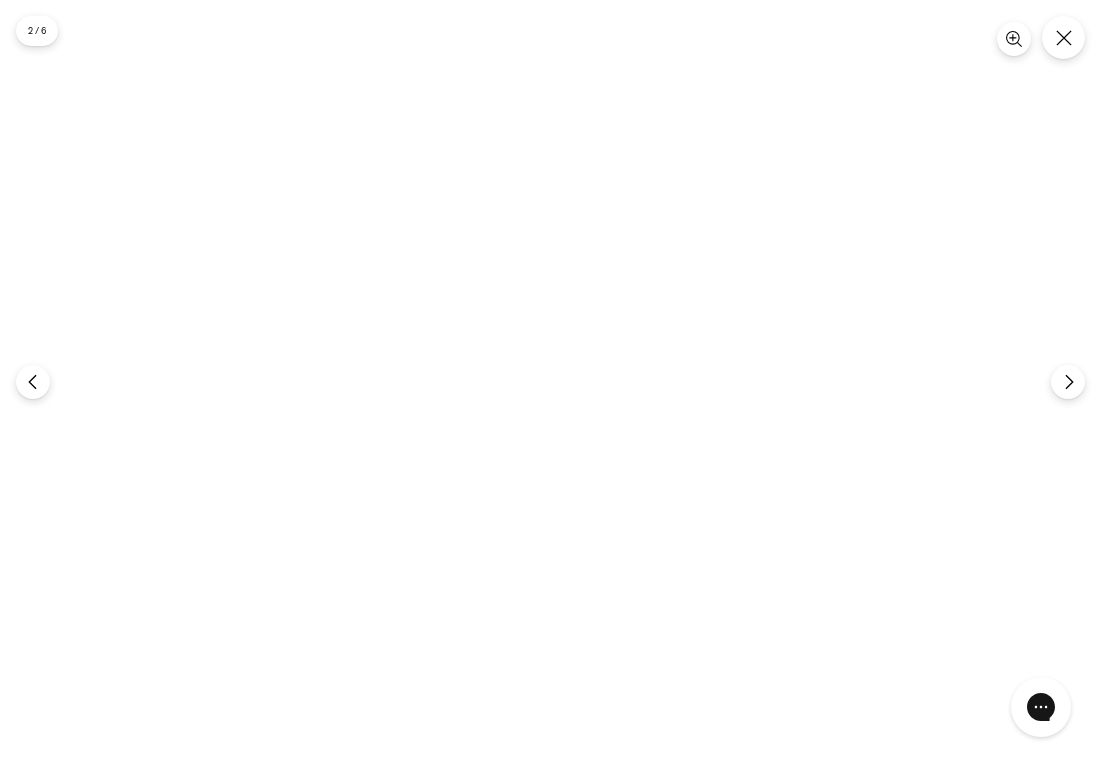 scroll, scrollTop: 0, scrollLeft: 0, axis: both 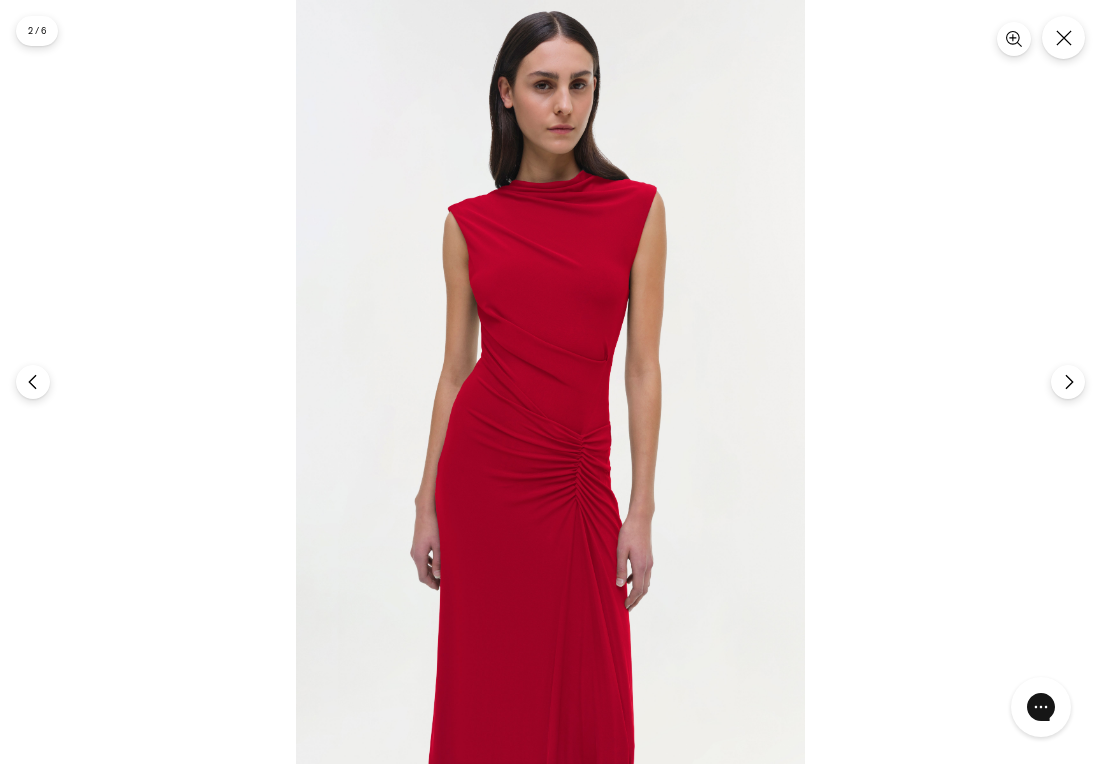 click at bounding box center [550, 382] 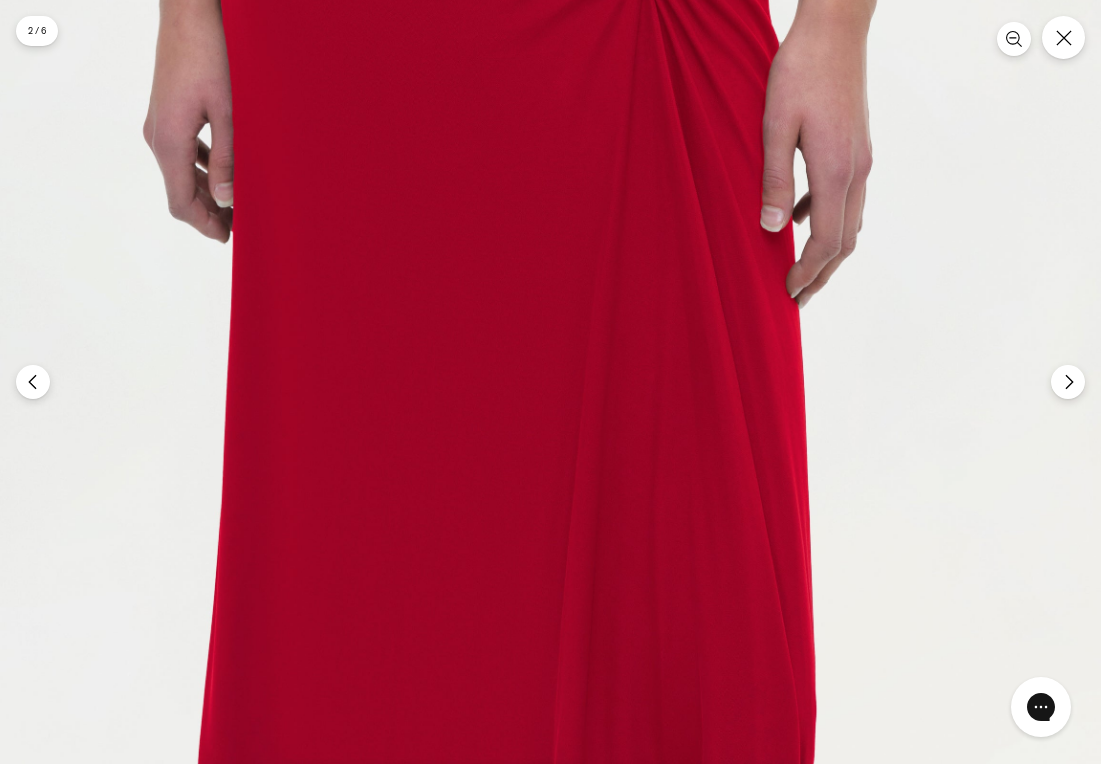 click at bounding box center (564, -382) 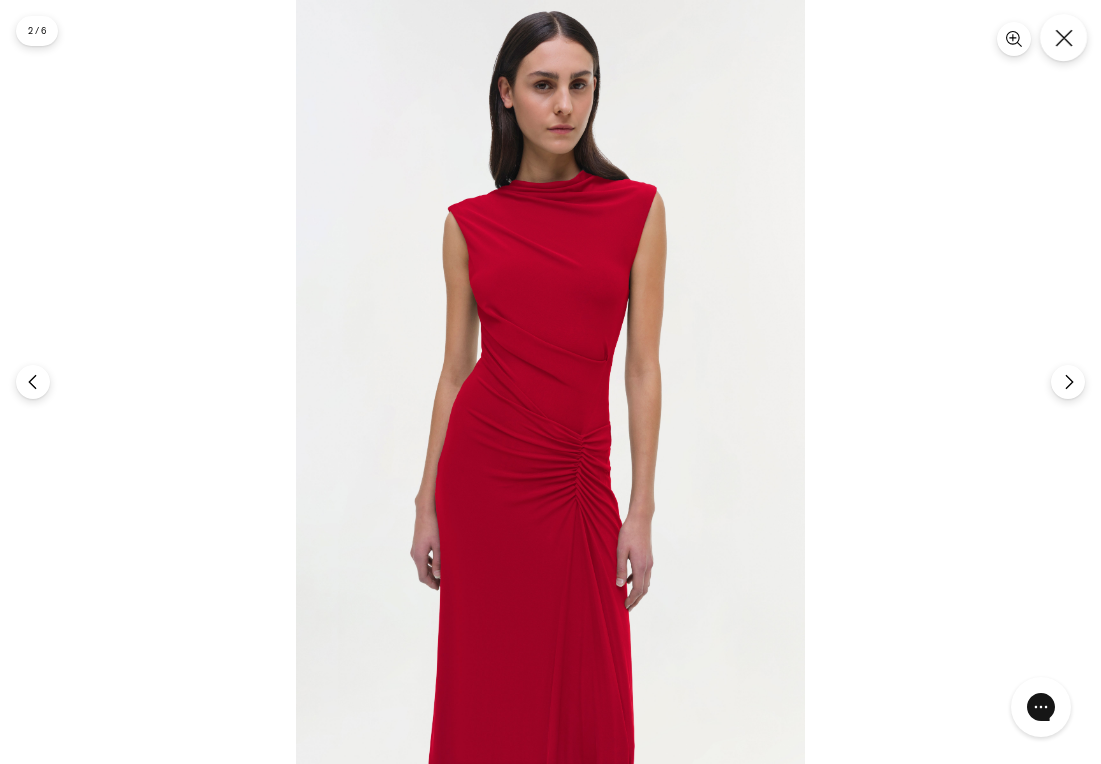 click 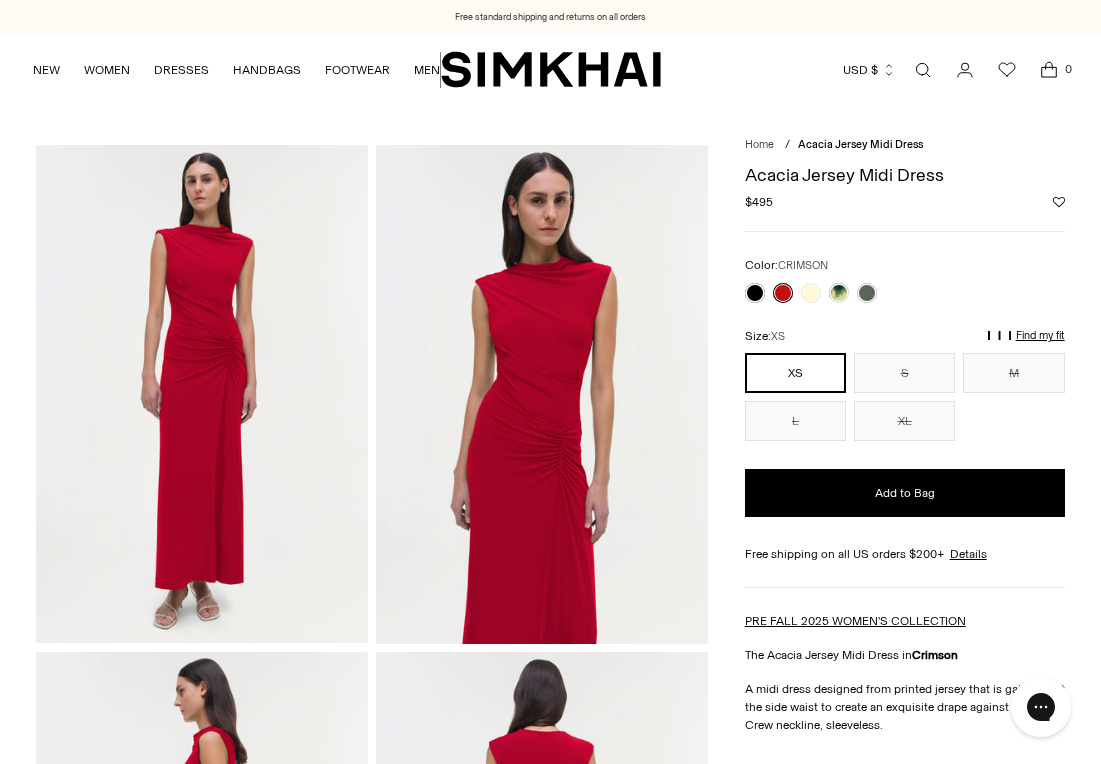 scroll, scrollTop: 0, scrollLeft: 0, axis: both 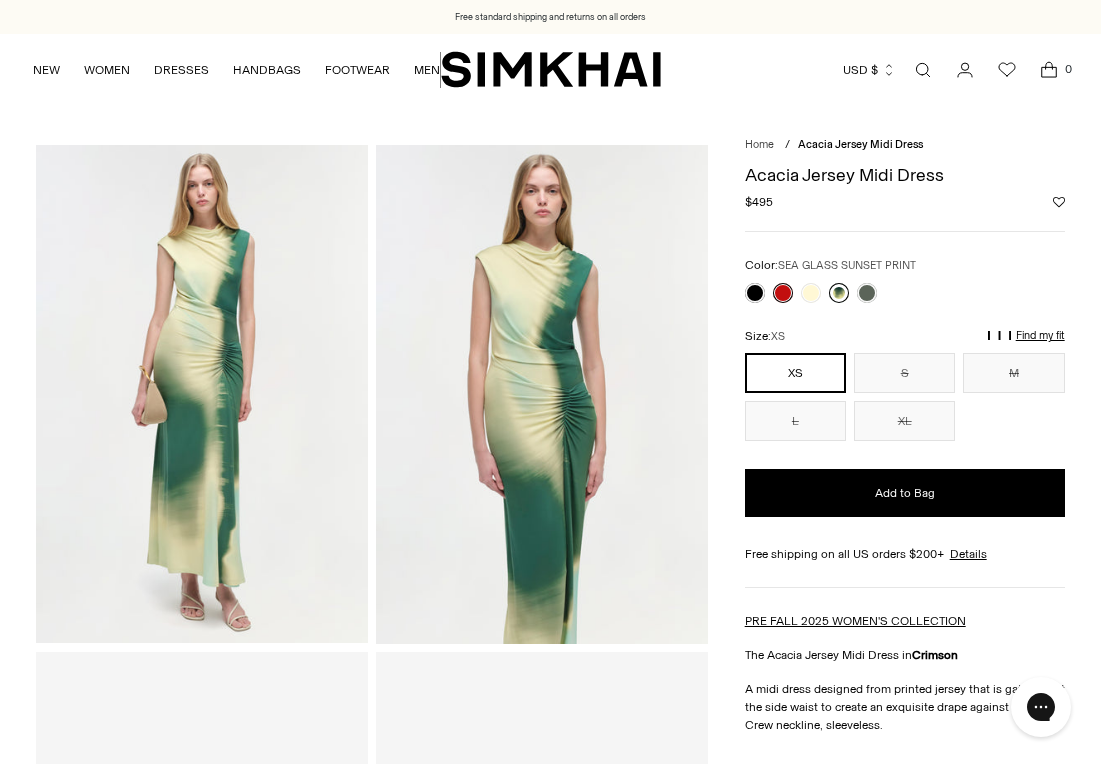 click at bounding box center [839, 293] 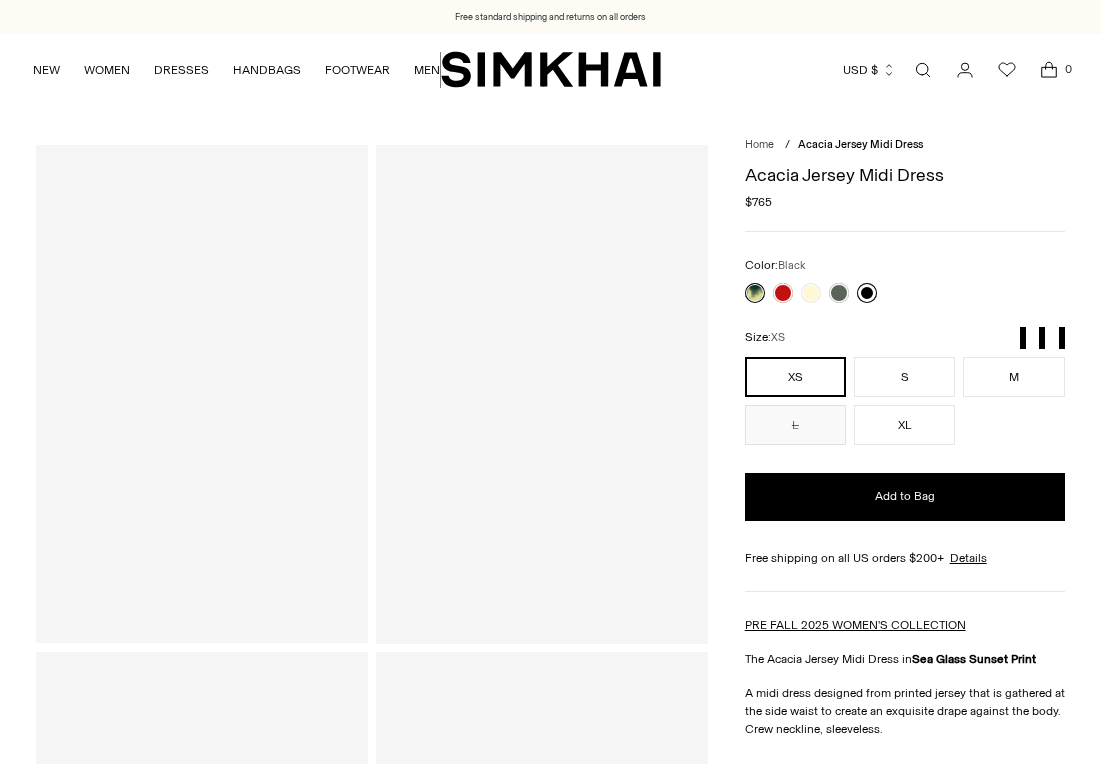 scroll, scrollTop: 0, scrollLeft: 0, axis: both 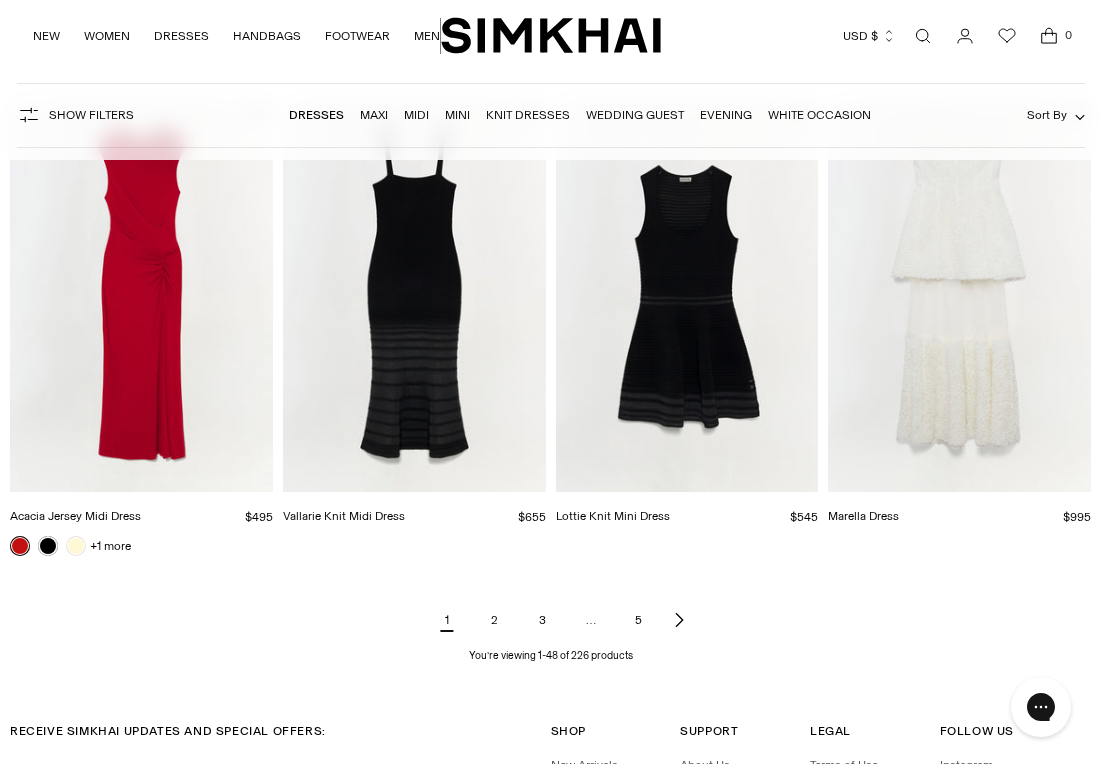 click on "2" at bounding box center [495, 620] 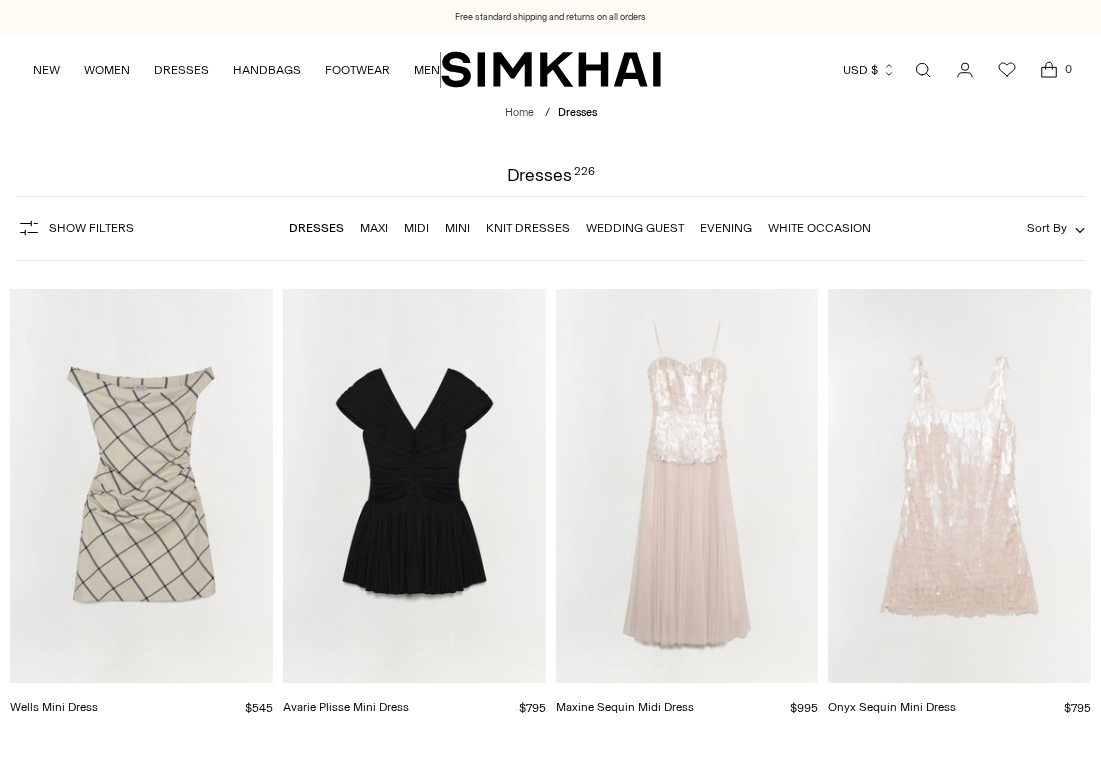 scroll, scrollTop: 0, scrollLeft: 0, axis: both 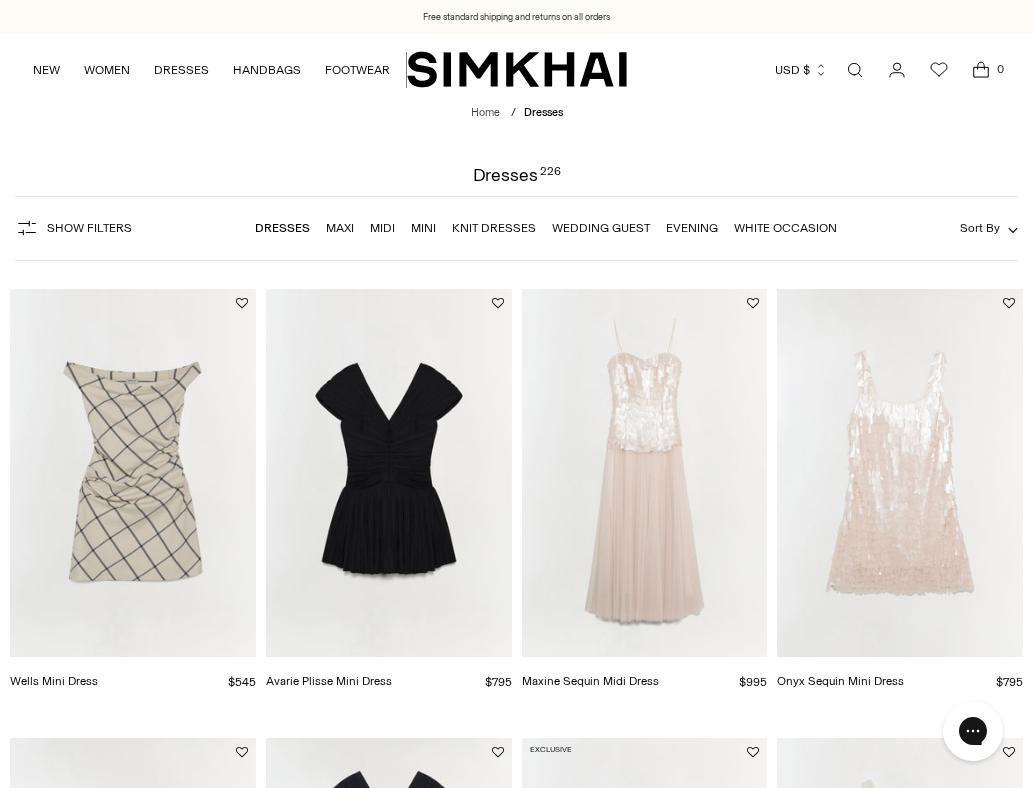click at bounding box center (0, 0) 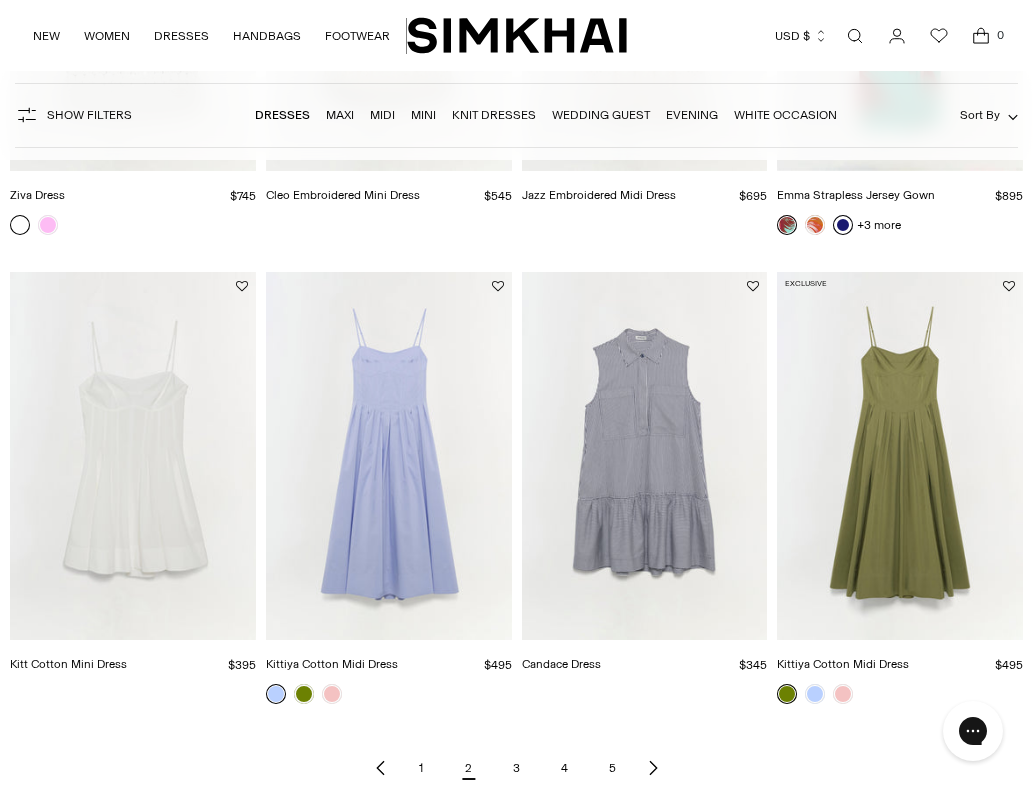 scroll, scrollTop: 5575, scrollLeft: 0, axis: vertical 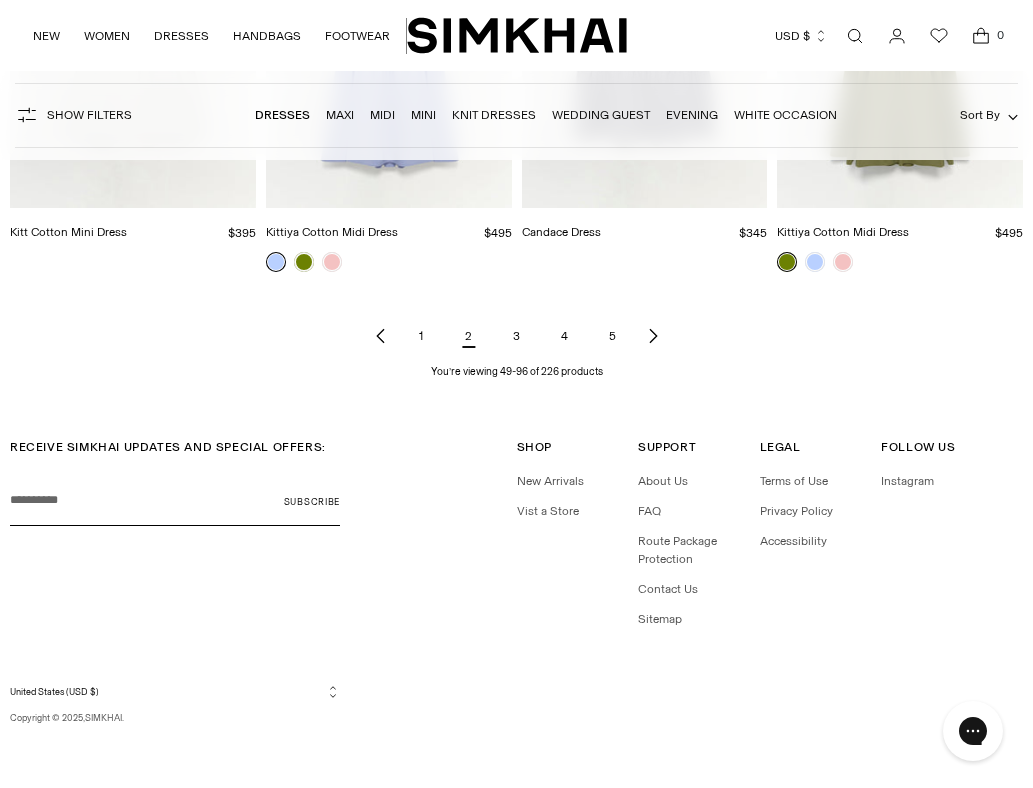click on "3" at bounding box center (517, 336) 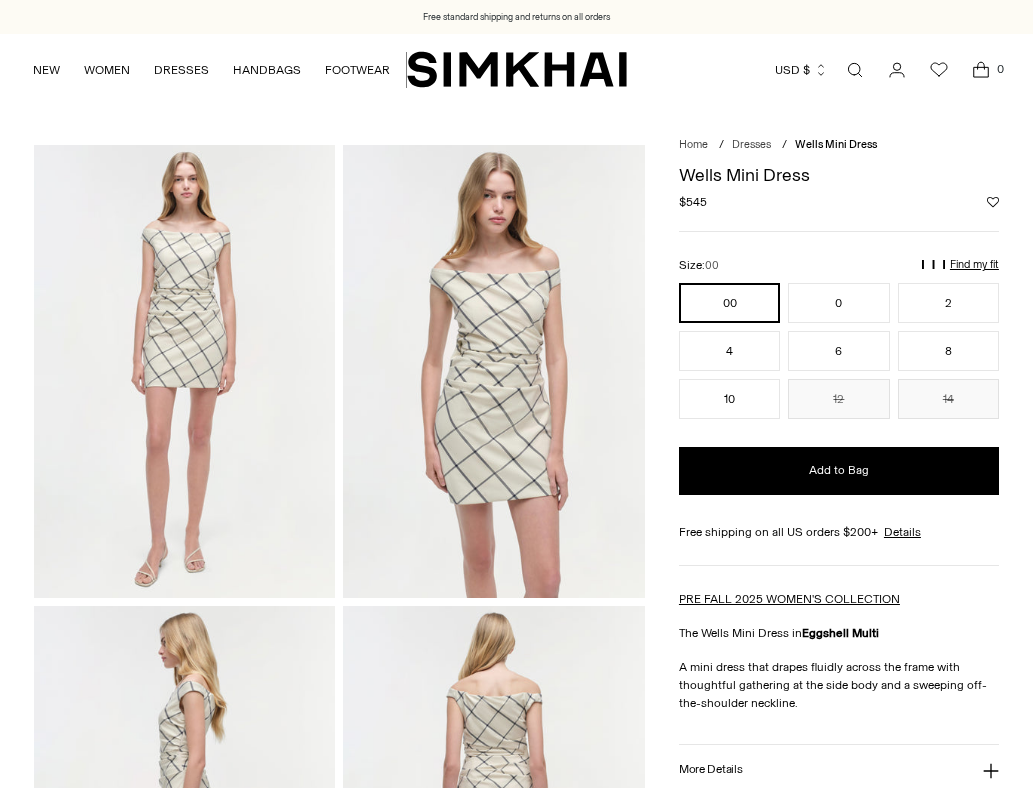 scroll, scrollTop: 0, scrollLeft: 0, axis: both 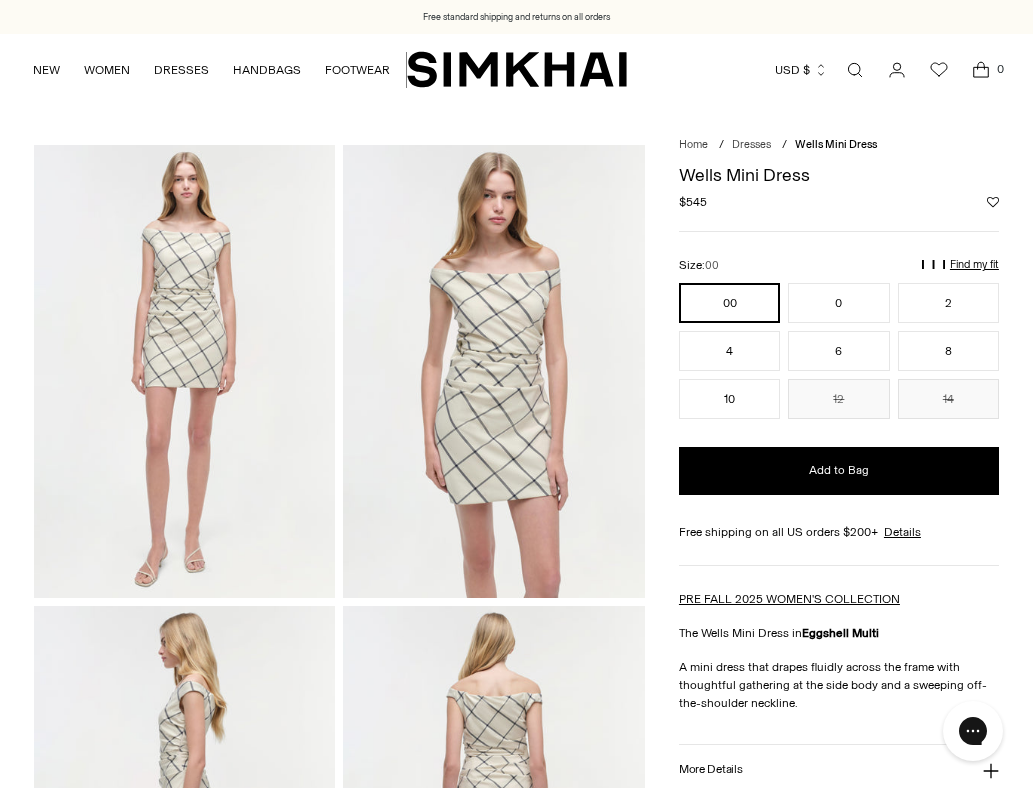 click at bounding box center [493, 371] 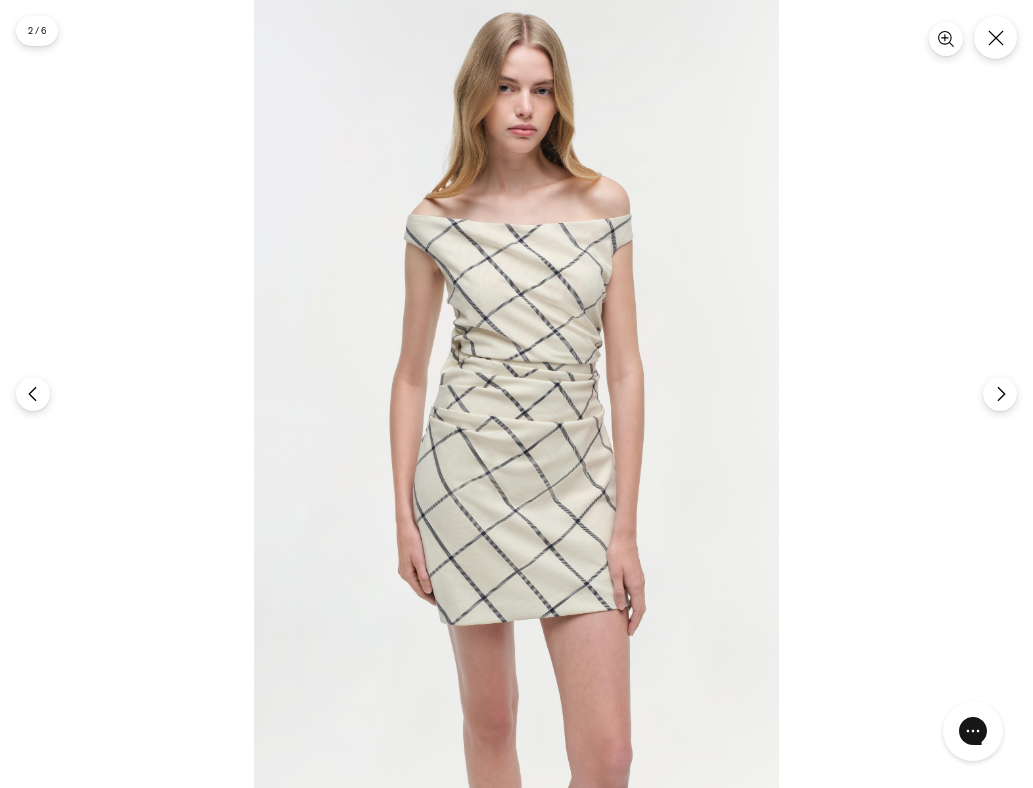 click at bounding box center (516, 394) 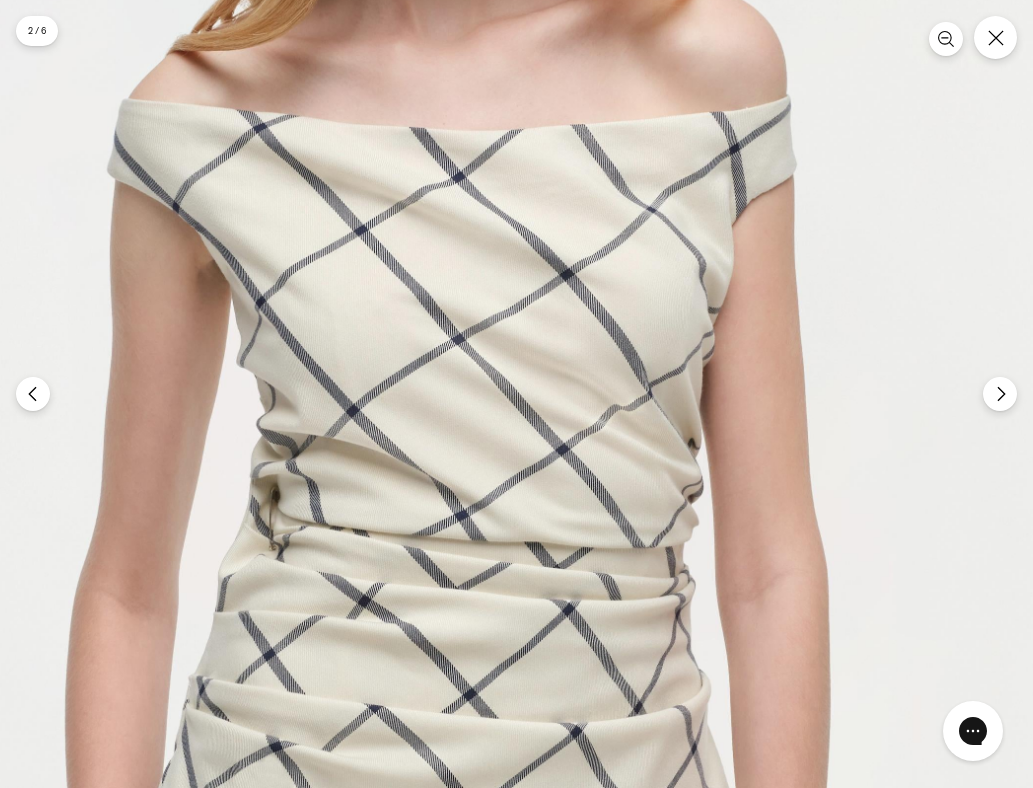 click at bounding box center (446, 638) 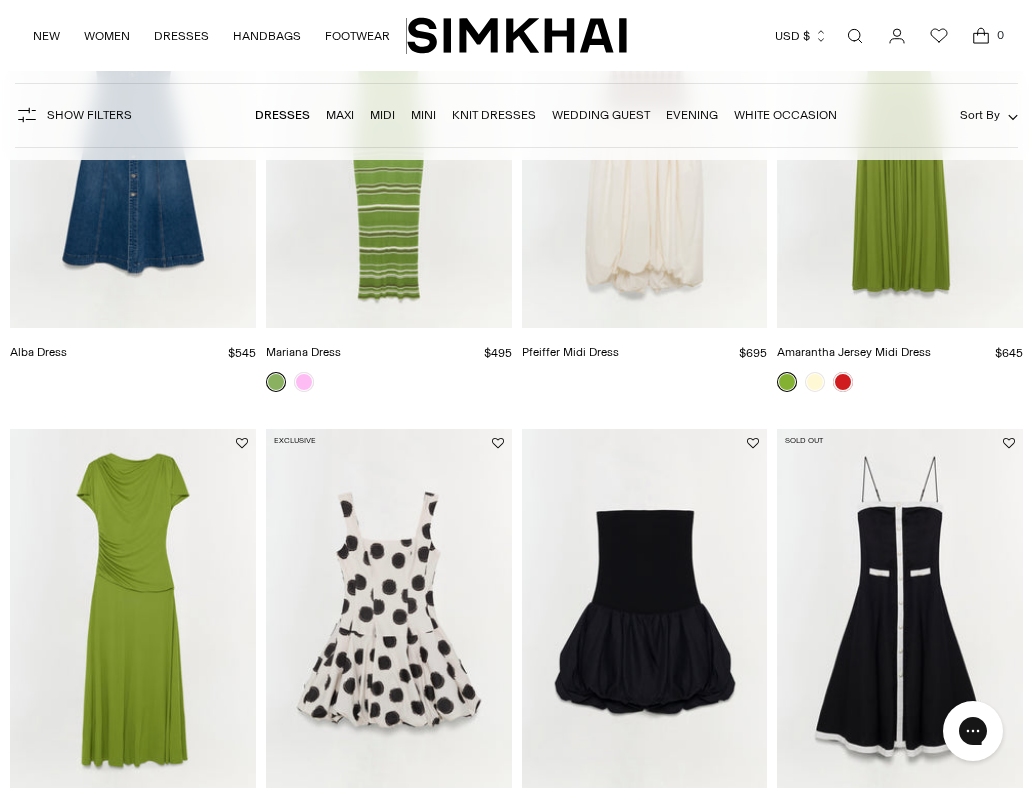 scroll, scrollTop: 0, scrollLeft: 0, axis: both 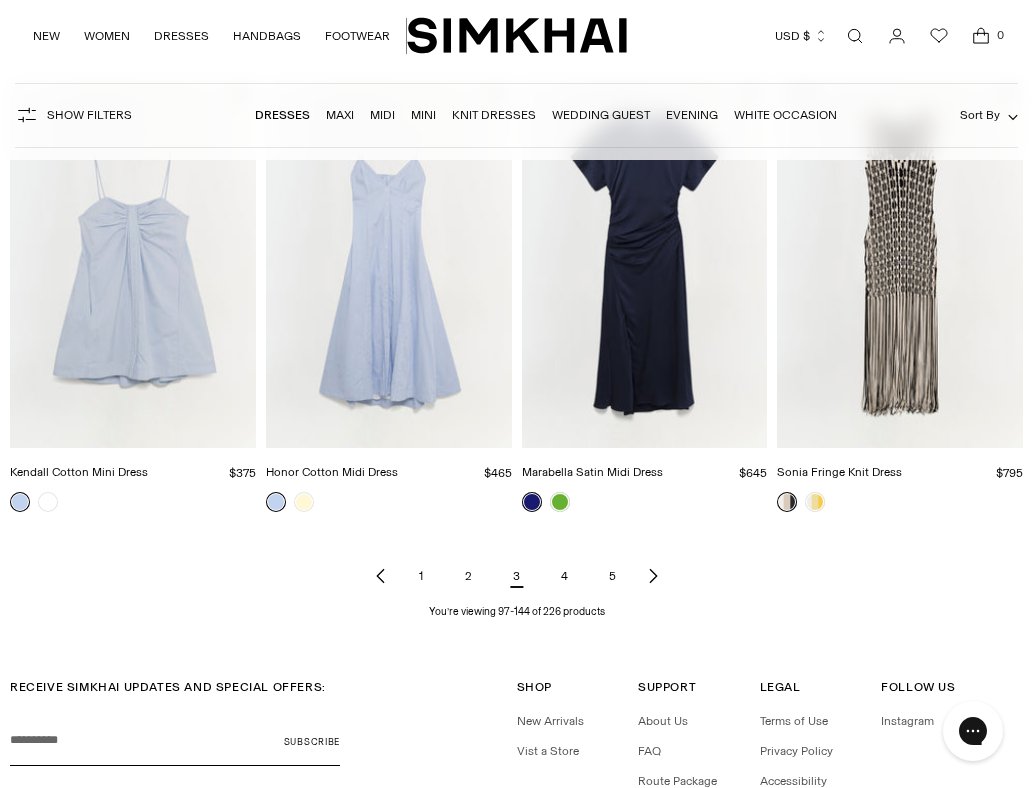 click on "4" at bounding box center (565, 576) 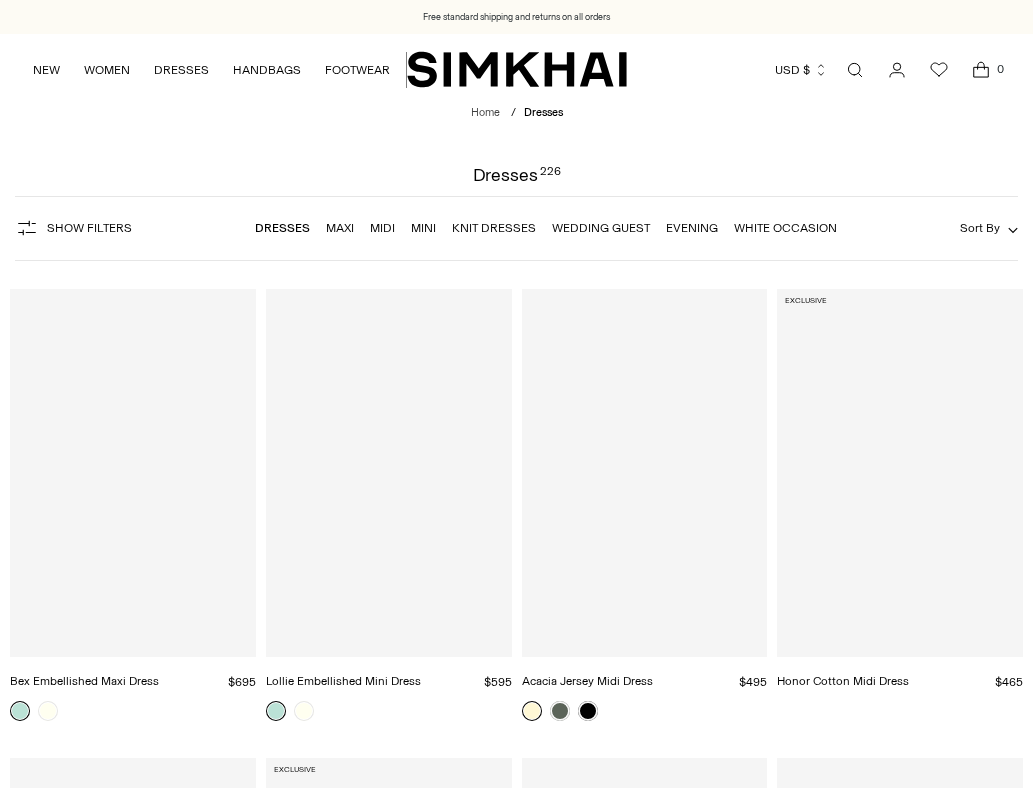 scroll, scrollTop: 0, scrollLeft: 0, axis: both 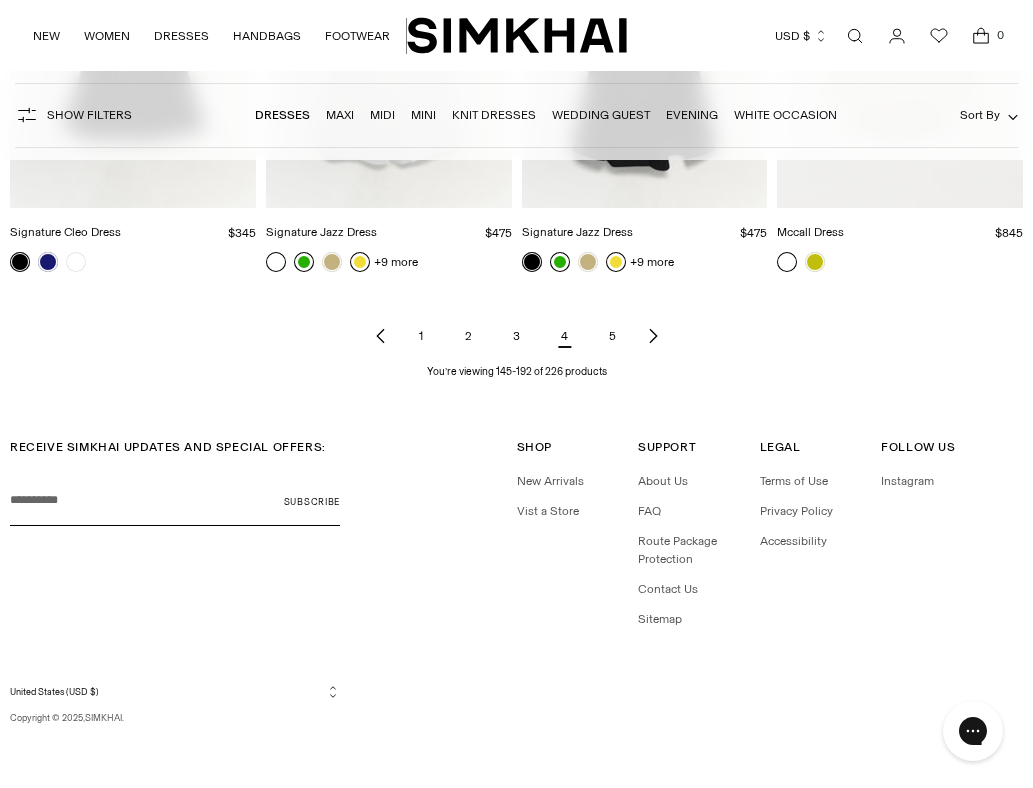 click on "5" at bounding box center (613, 336) 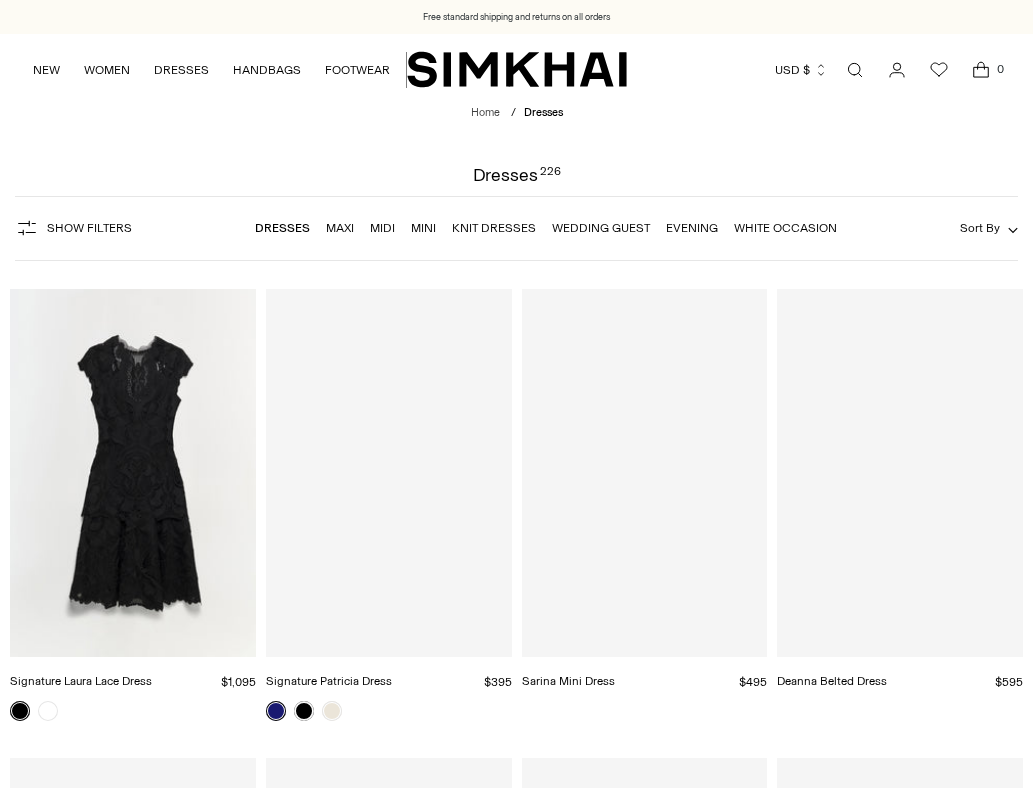 scroll, scrollTop: 0, scrollLeft: 0, axis: both 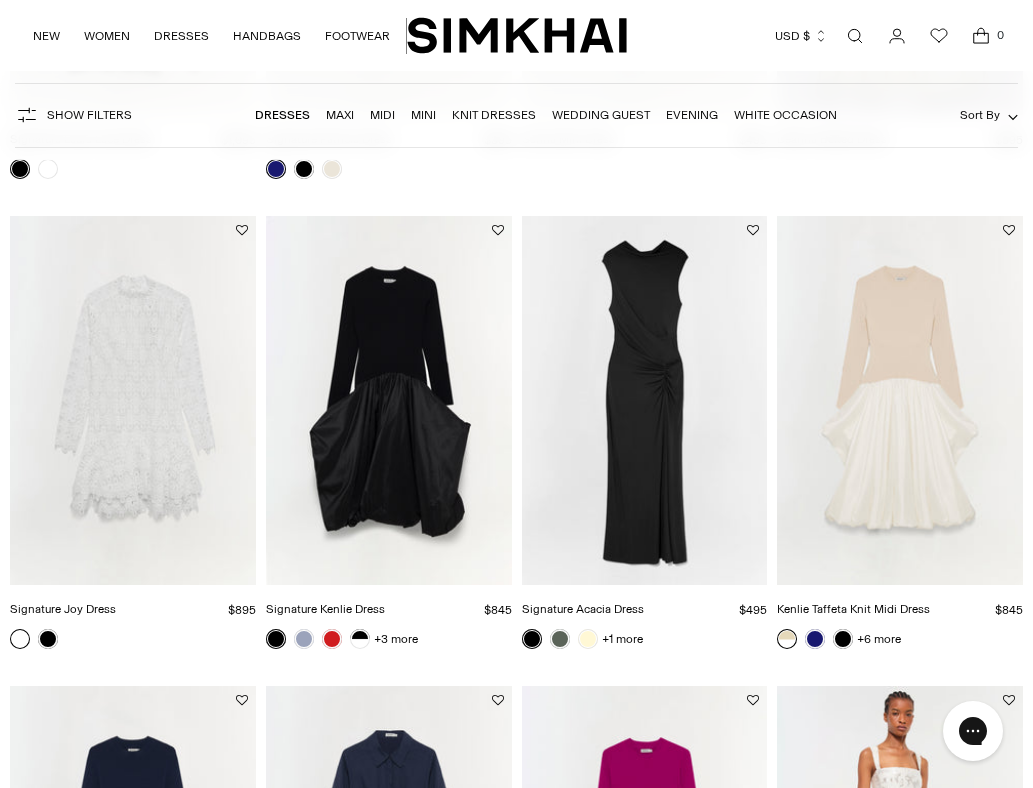 click 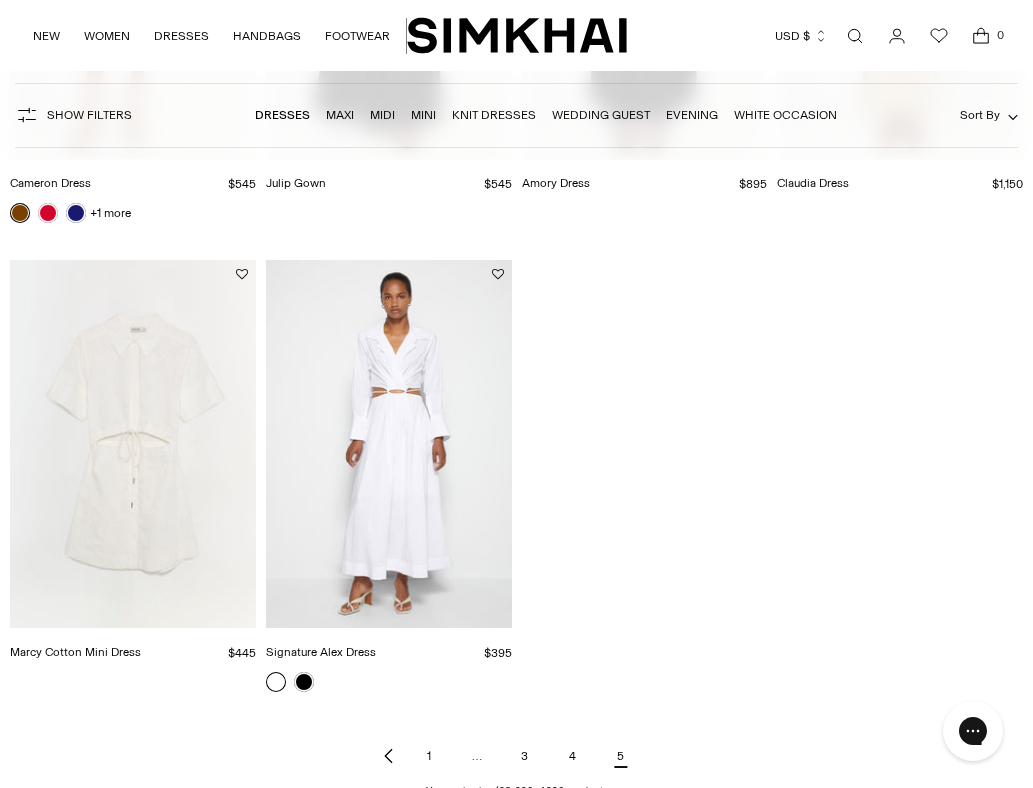 scroll, scrollTop: 3819, scrollLeft: 0, axis: vertical 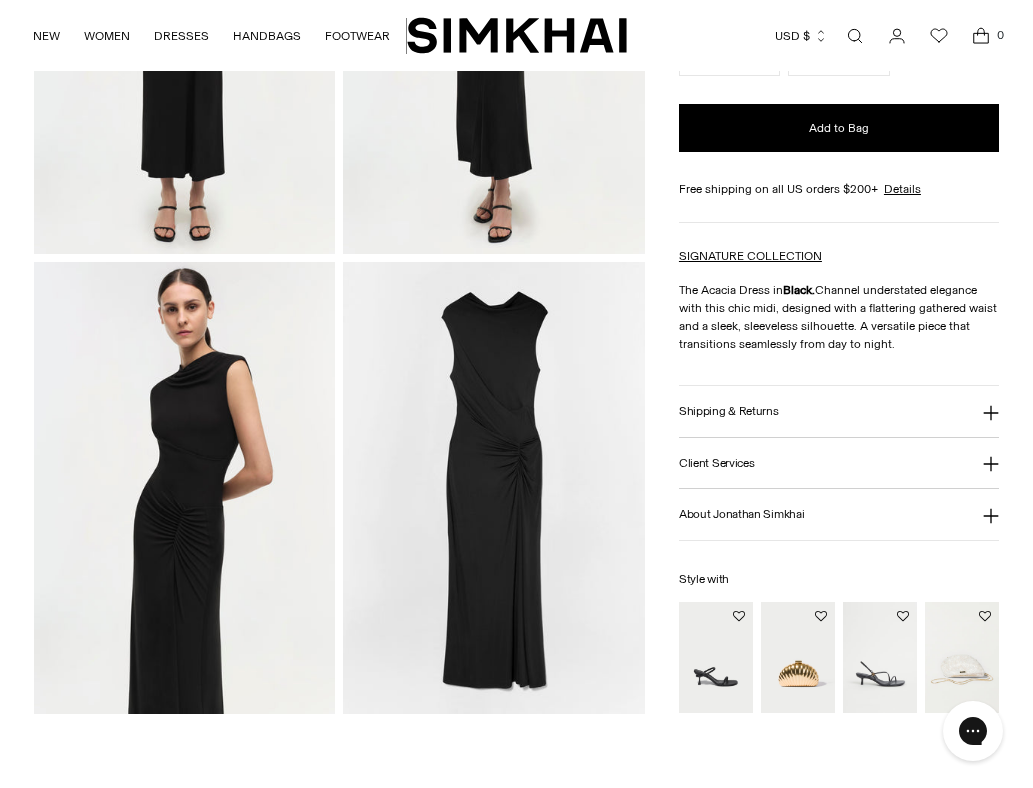 click at bounding box center (184, 488) 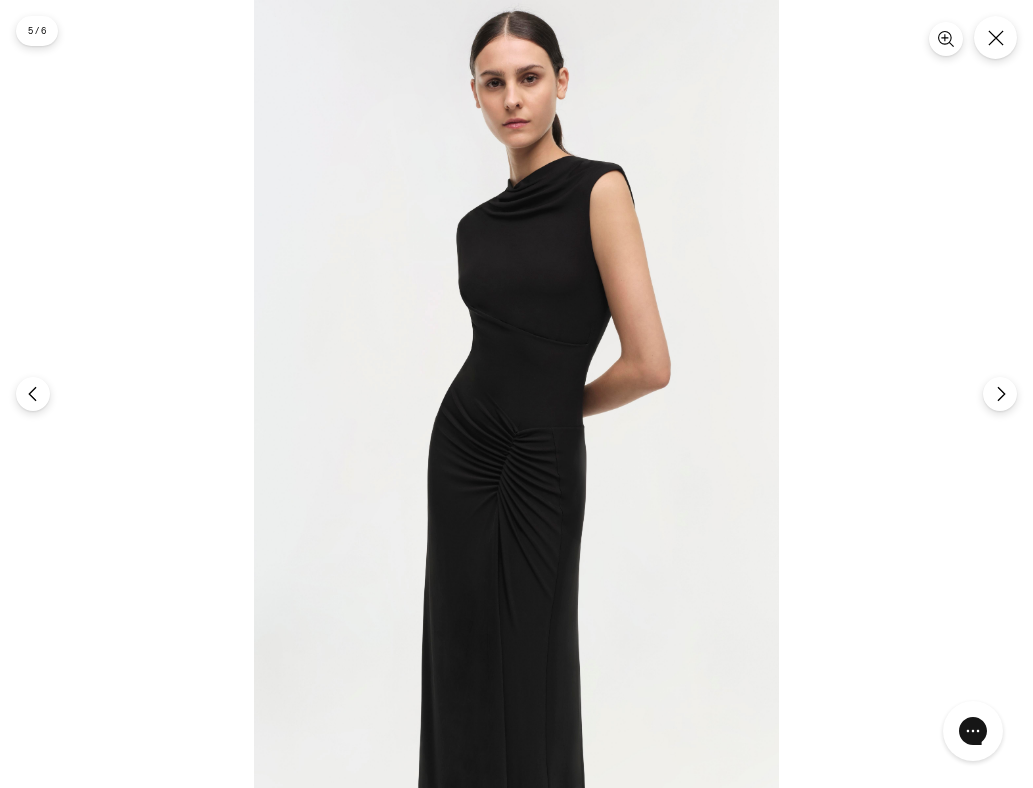 click at bounding box center [516, 394] 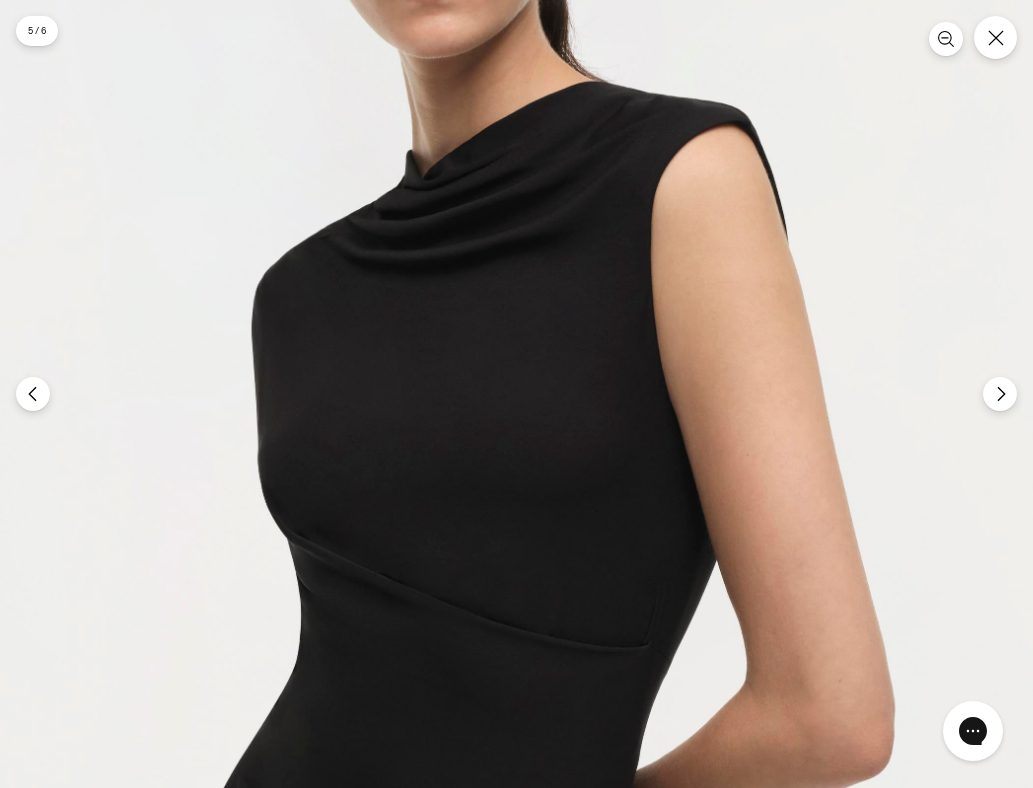 click at bounding box center [432, 796] 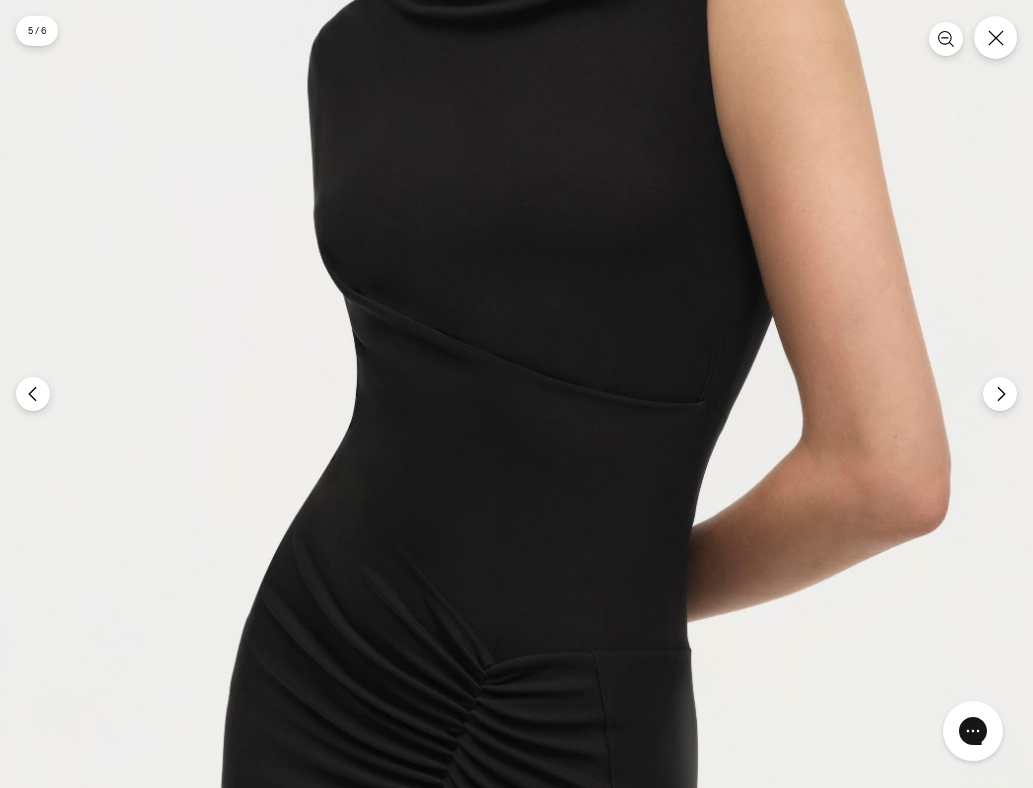 click at bounding box center (488, 552) 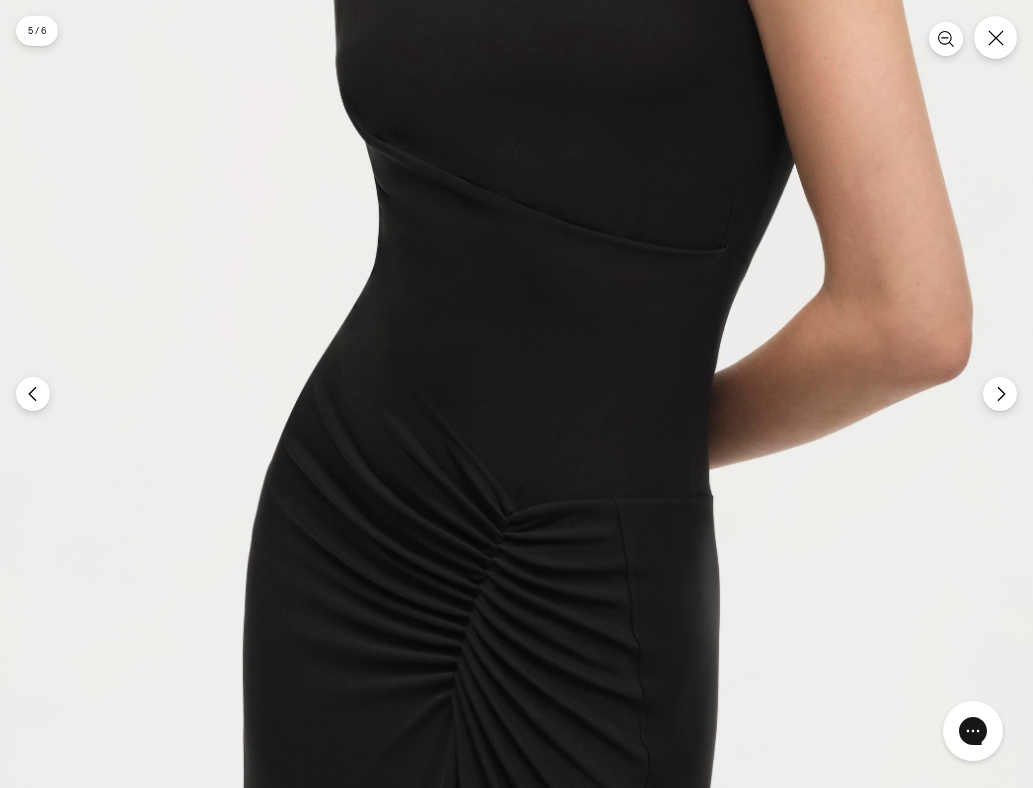 click at bounding box center (510, 399) 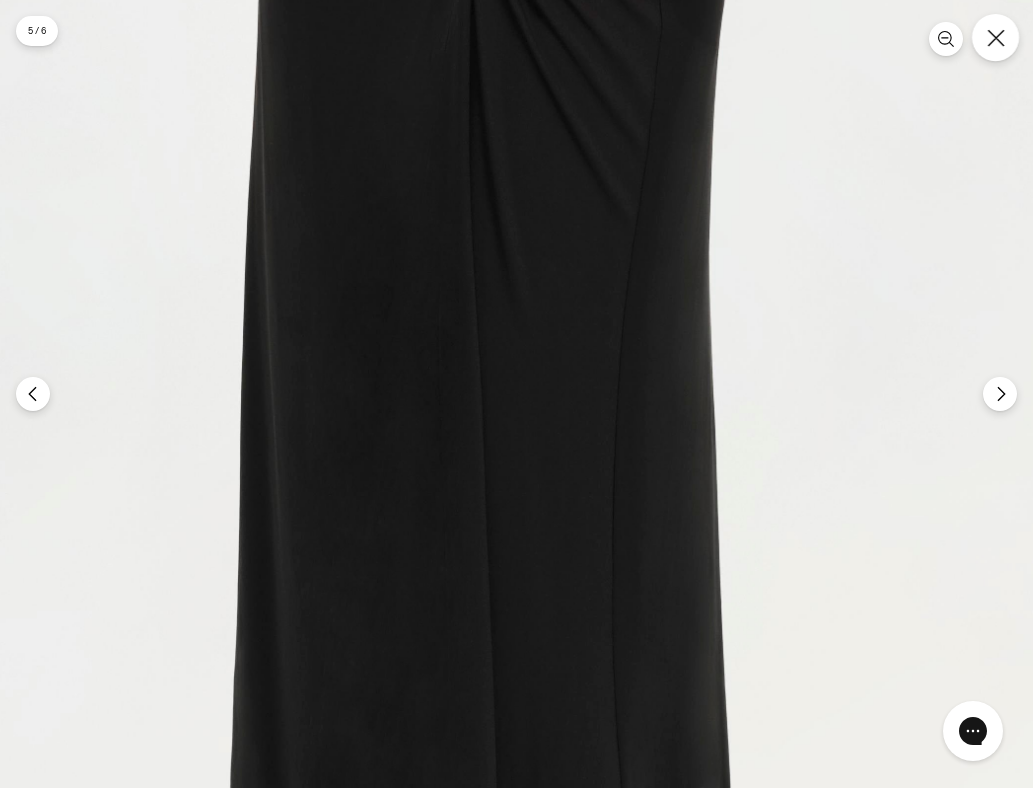 click 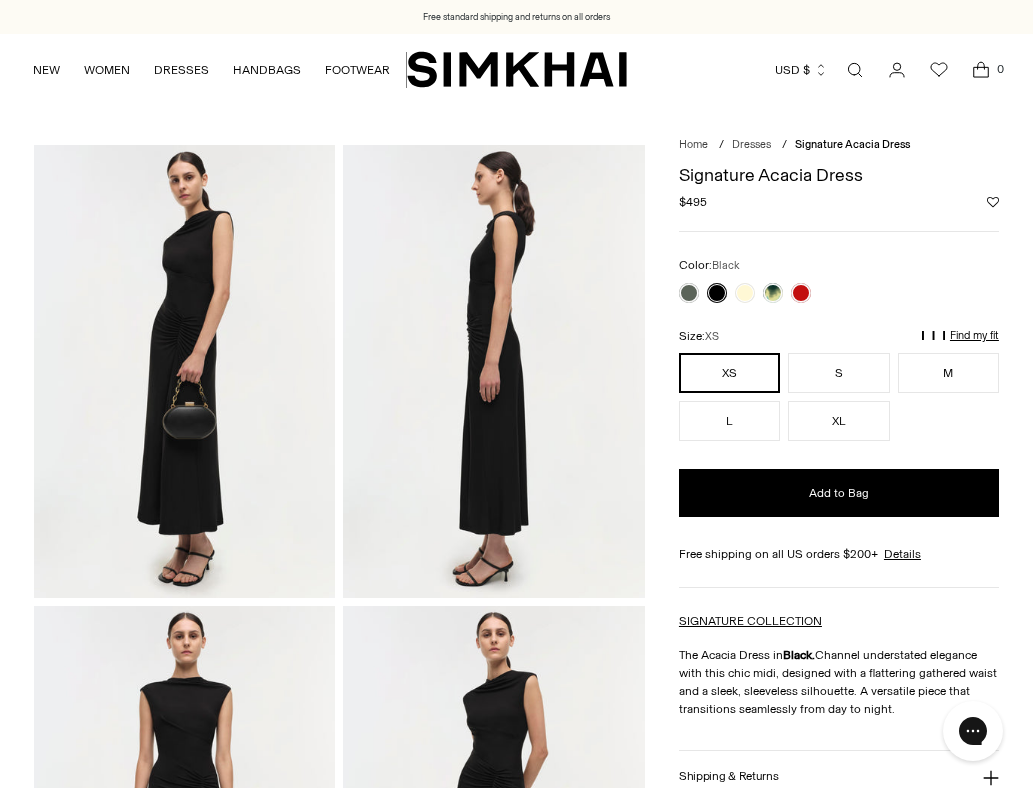 scroll, scrollTop: 0, scrollLeft: 0, axis: both 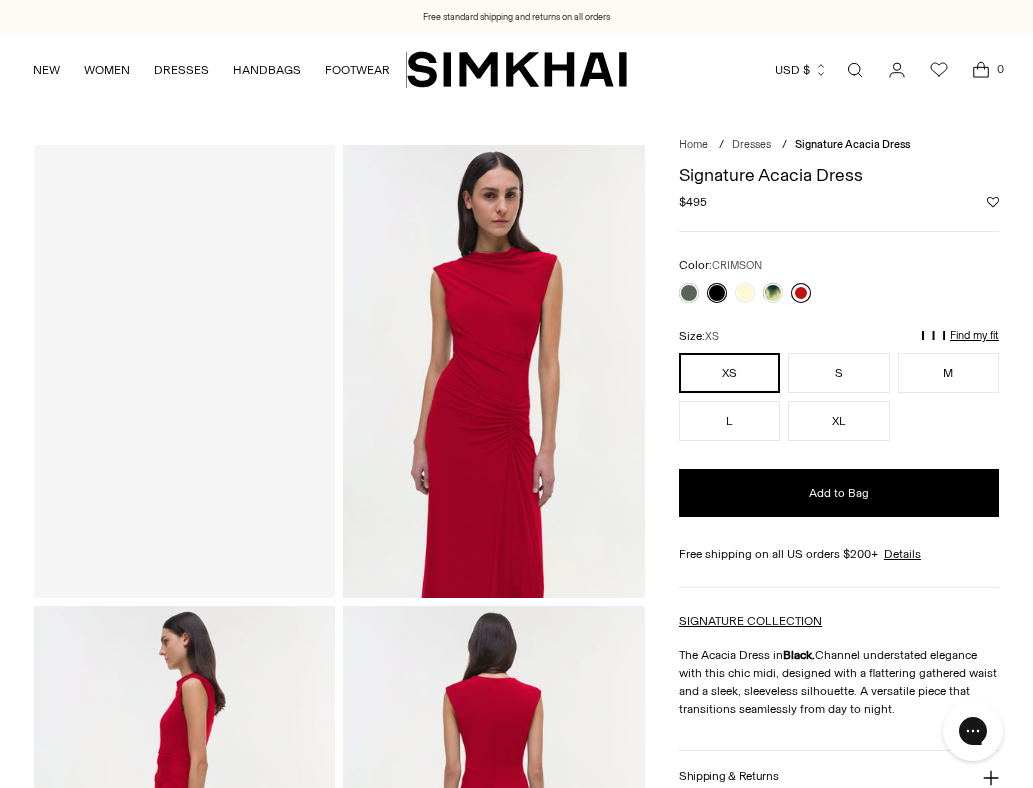 click at bounding box center (801, 293) 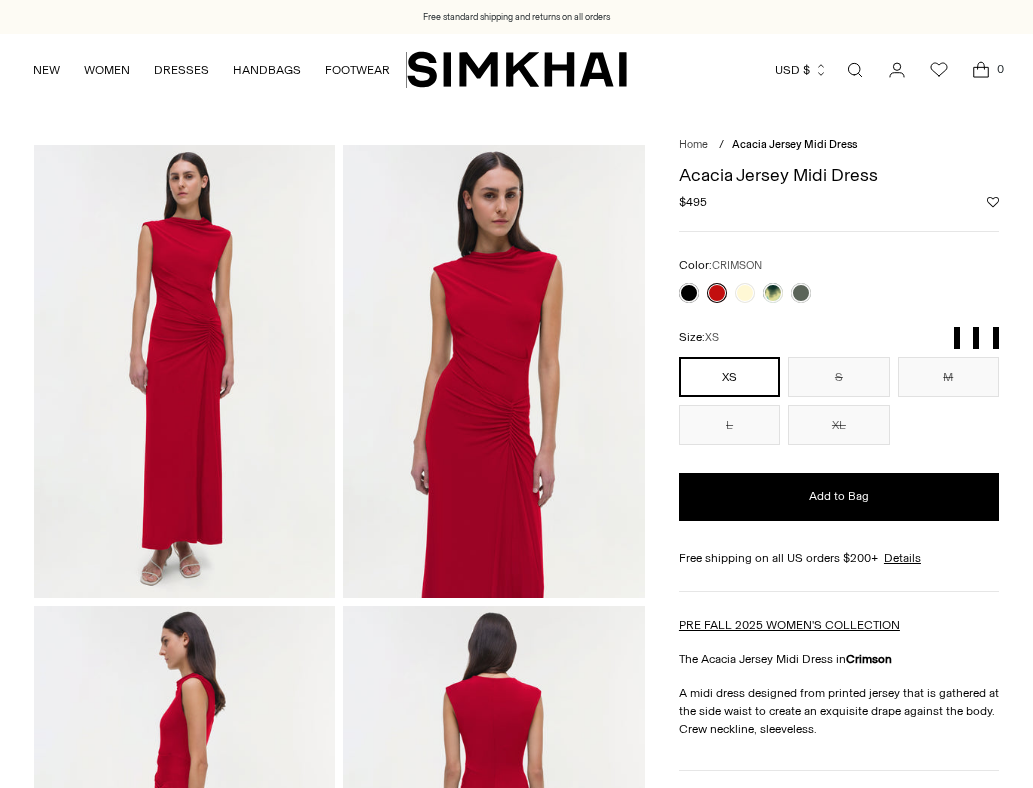 scroll, scrollTop: 0, scrollLeft: 0, axis: both 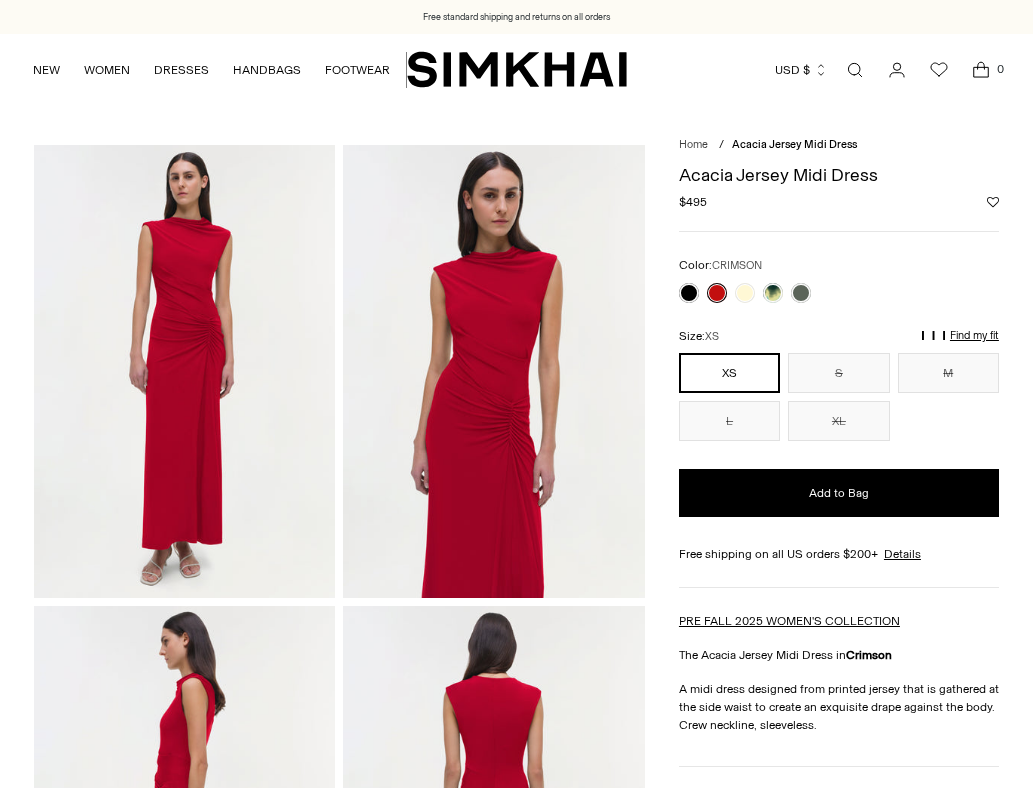 click on "Find my fit" at bounding box center [809, 345] 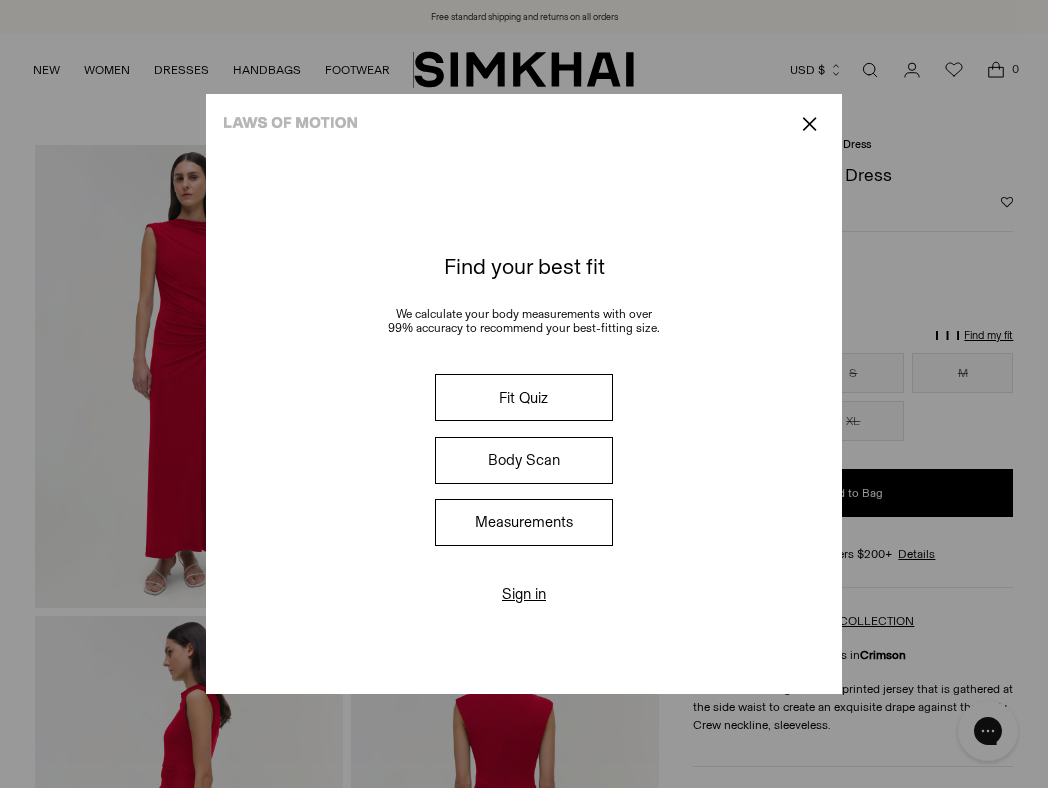 click on "Measurements" at bounding box center [524, 522] 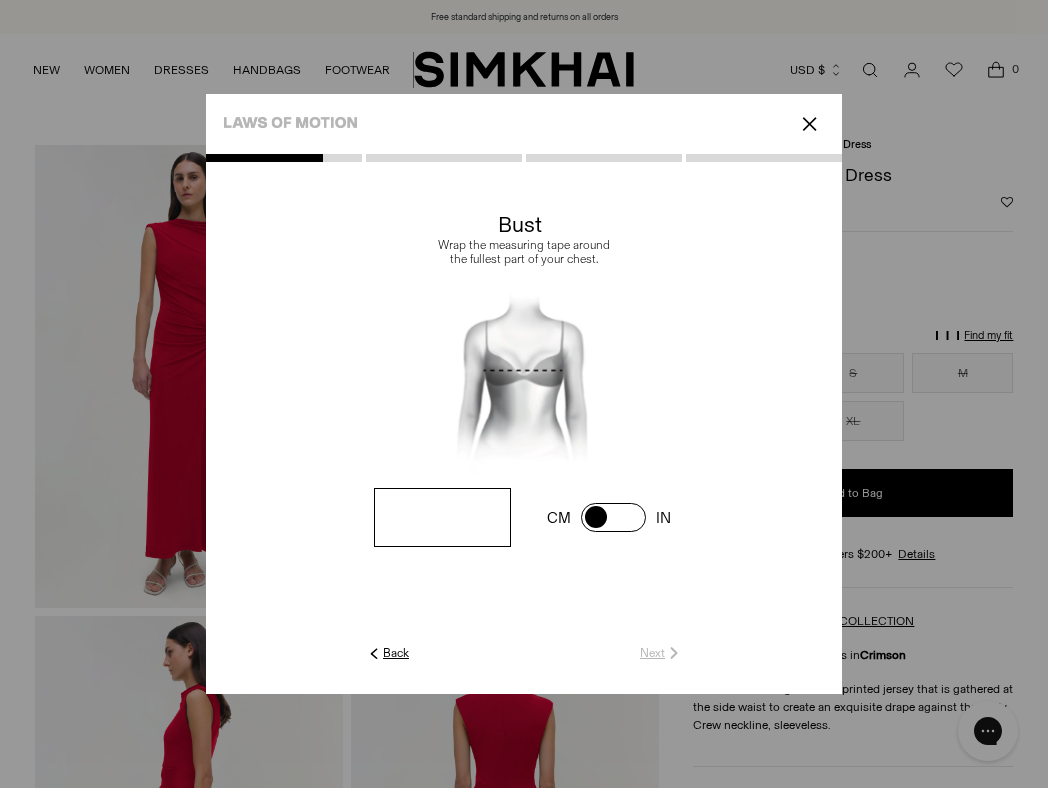 click at bounding box center (442, 517) 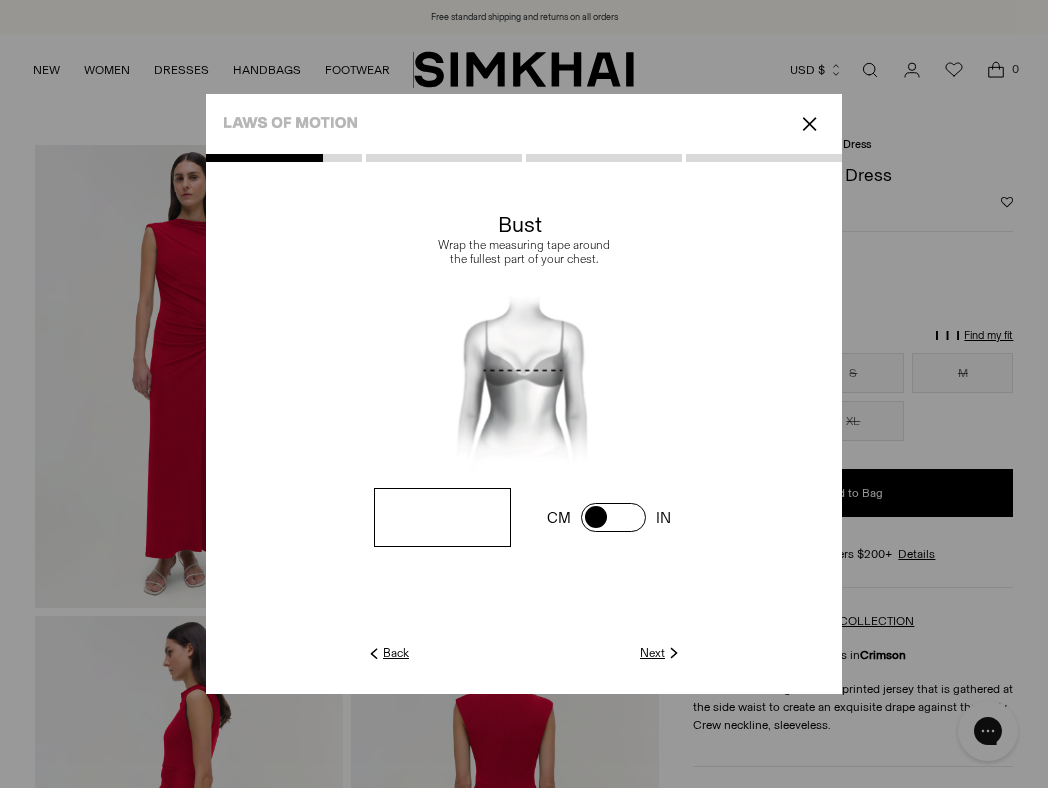 type on "**" 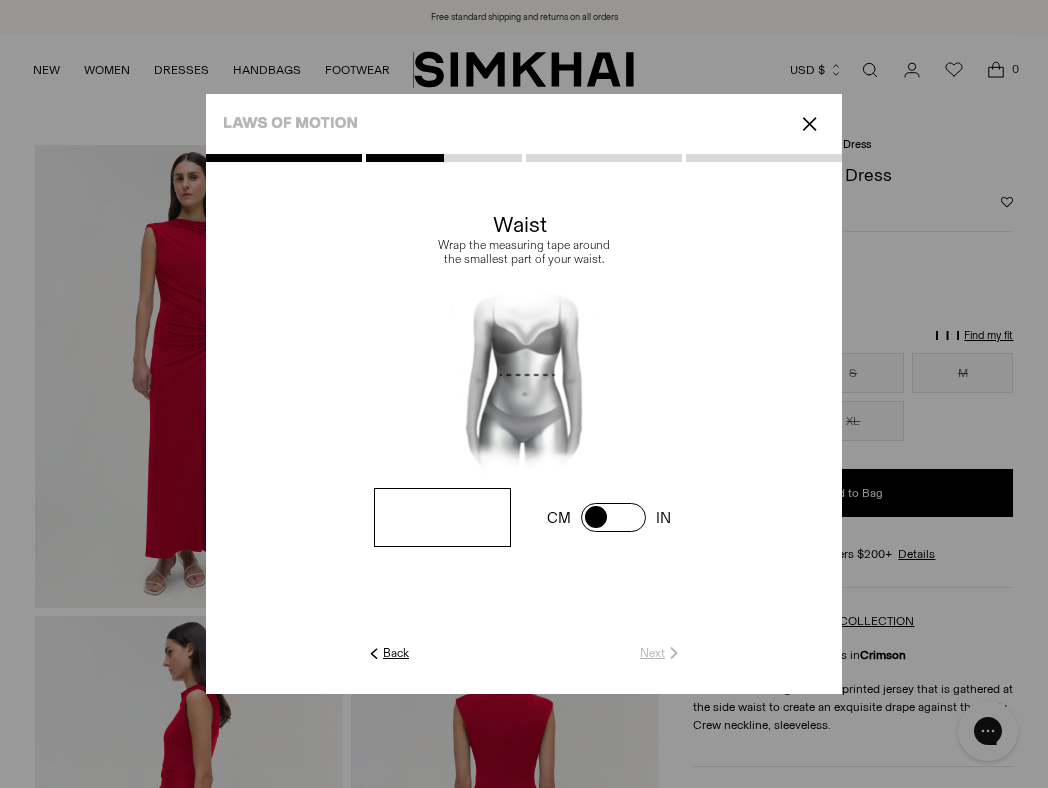 click at bounding box center (0, 0) 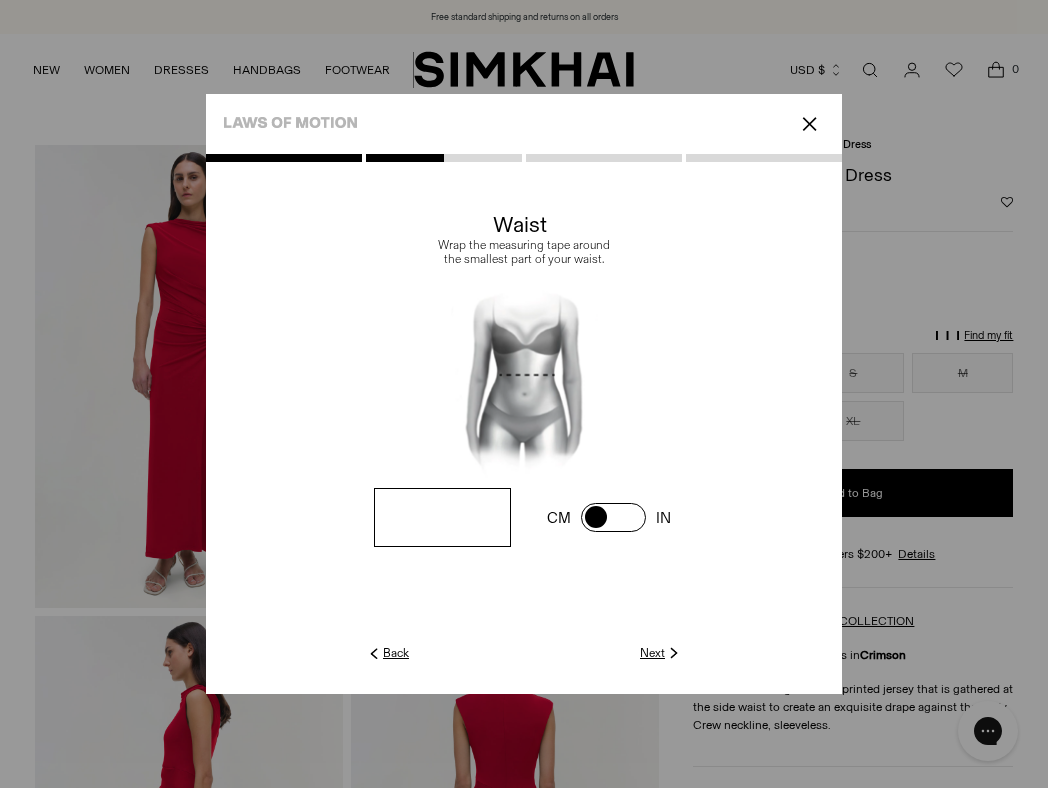 type on "**" 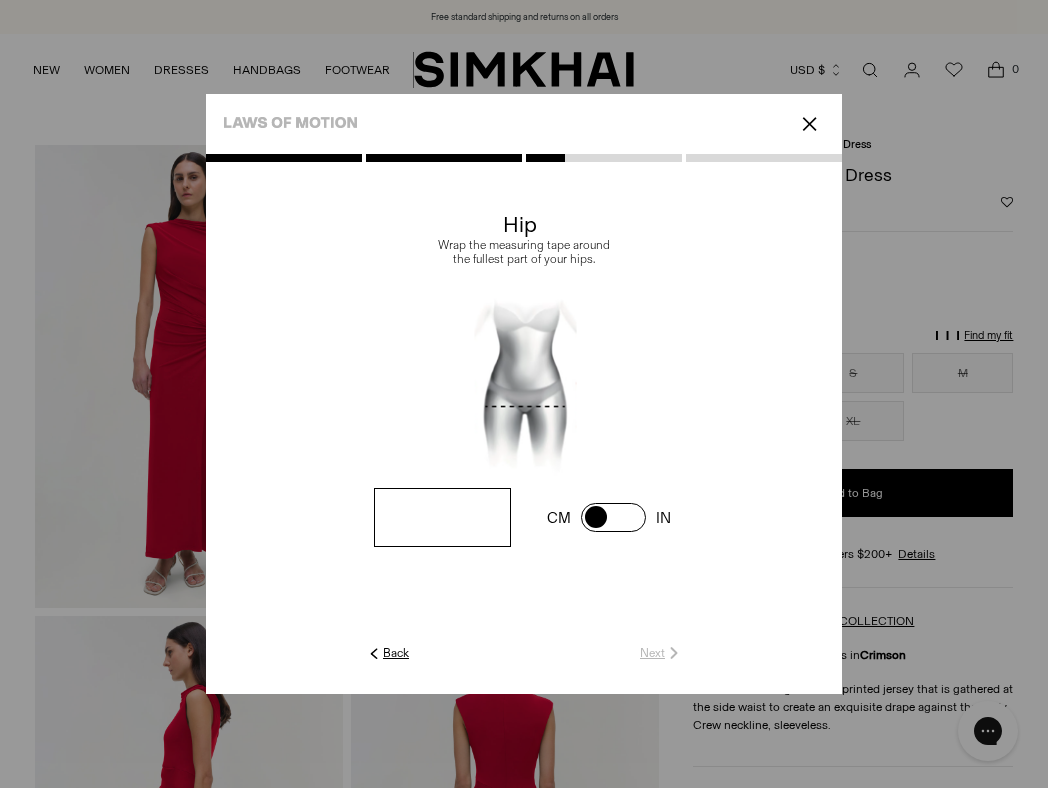 click at bounding box center [0, 0] 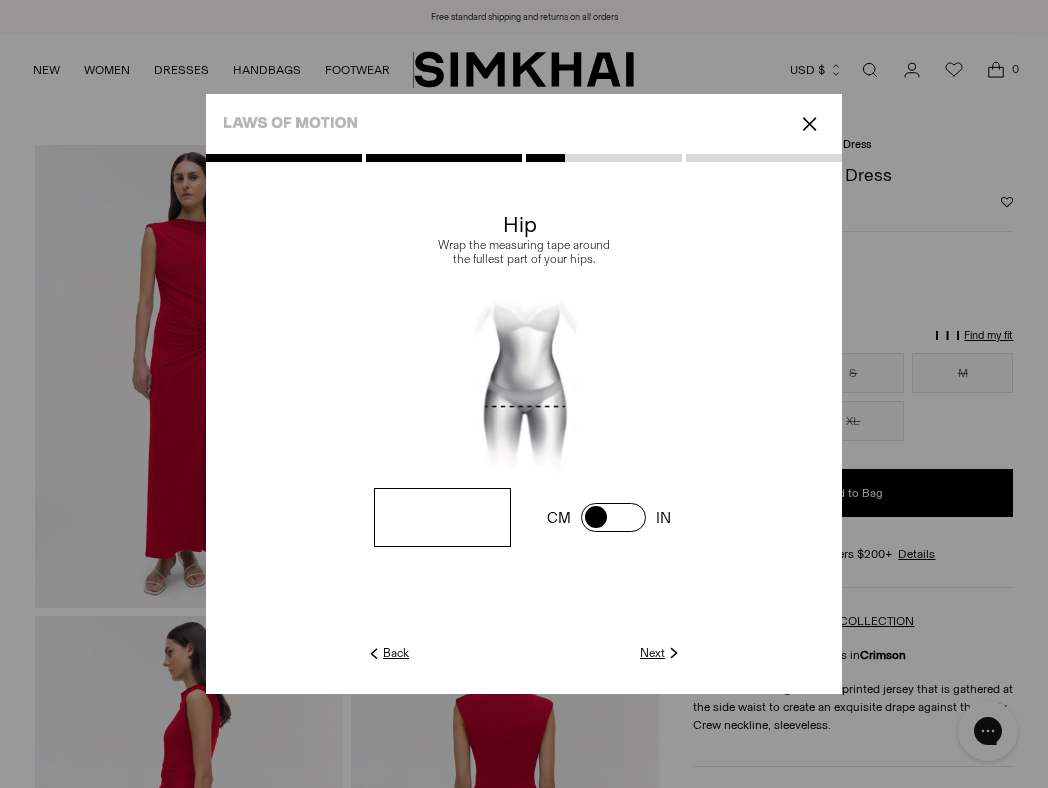 type on "**" 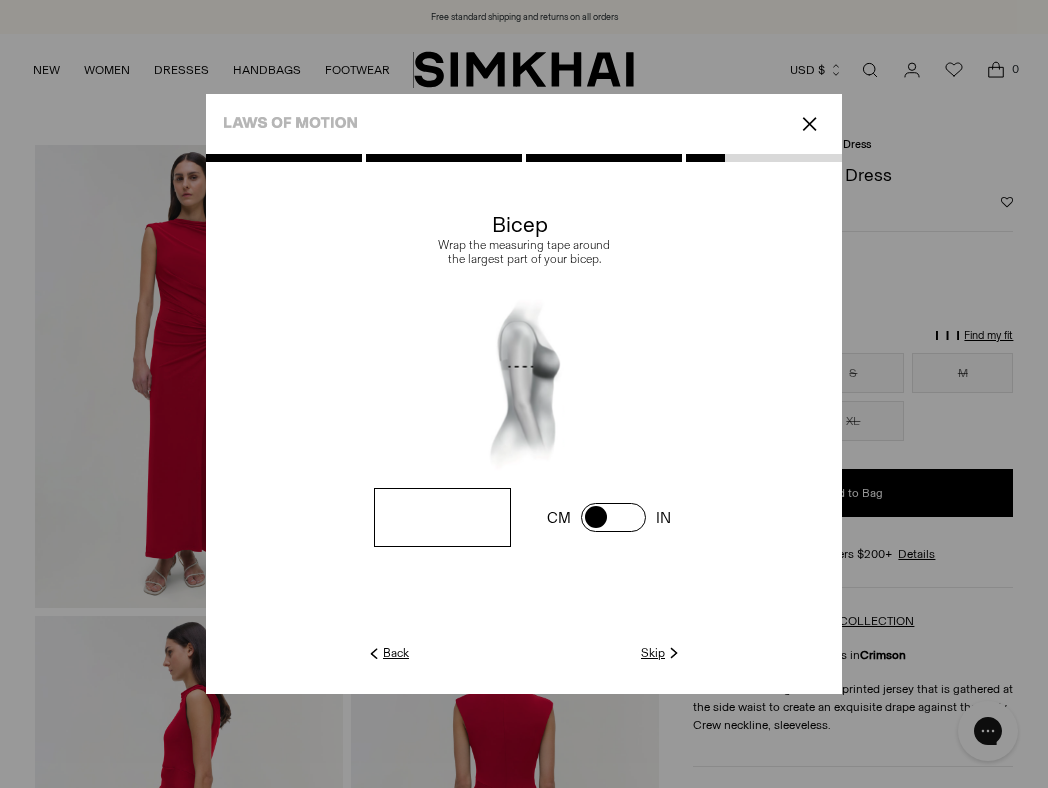 click at bounding box center (0, 0) 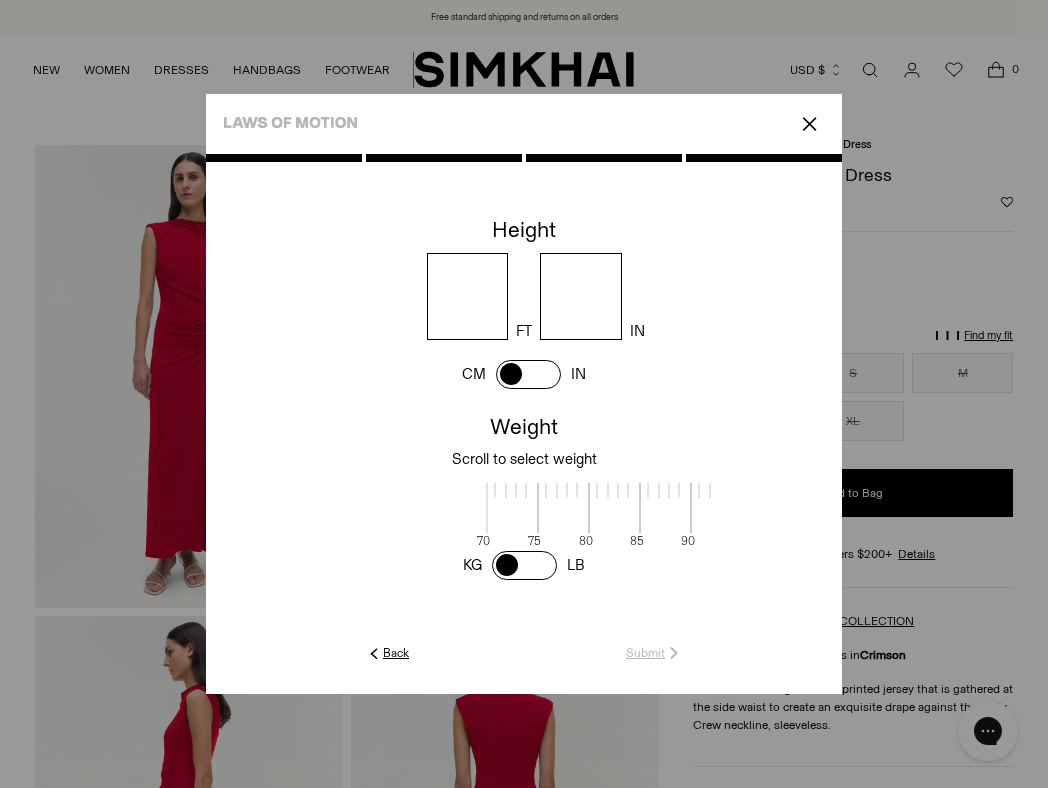 scroll, scrollTop: 4, scrollLeft: 650, axis: both 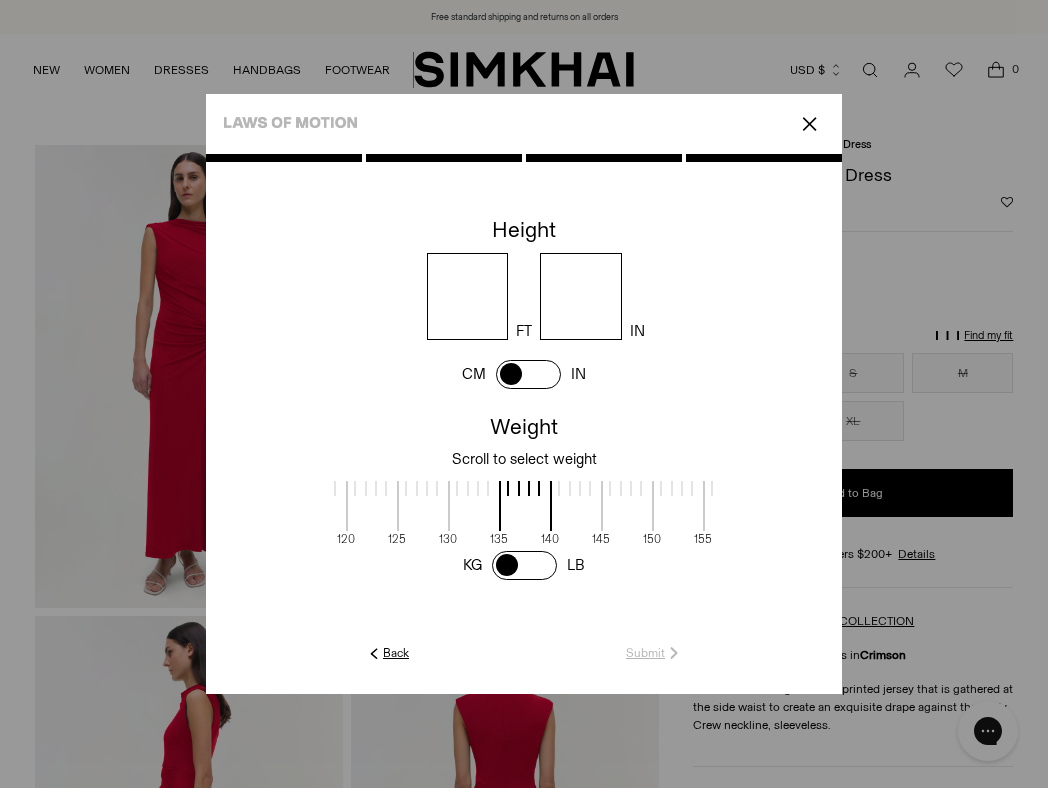 click at bounding box center (468, 296) 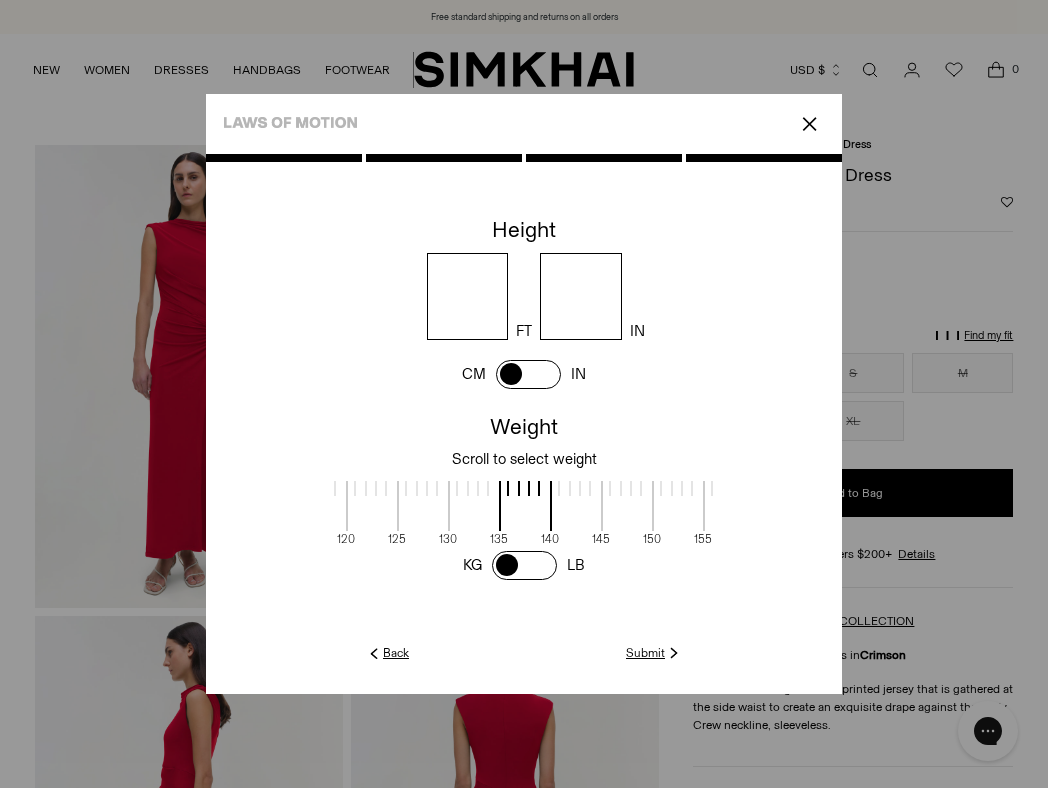 type on "*" 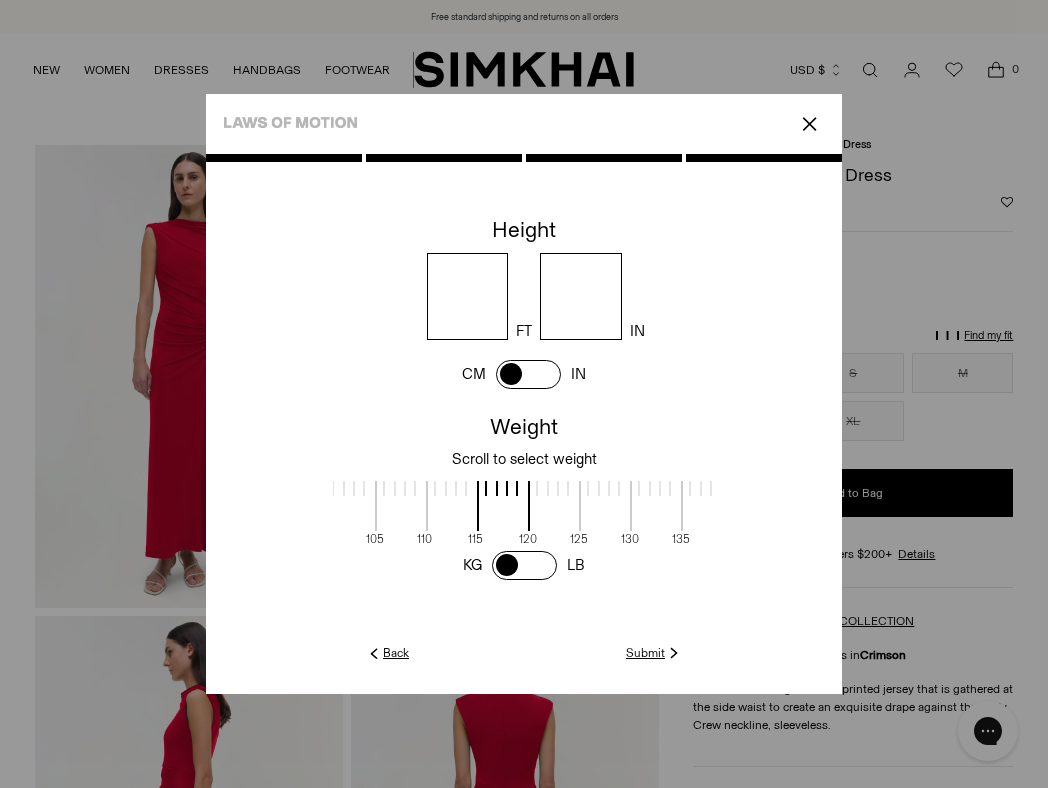 scroll, scrollTop: 4, scrollLeft: 469, axis: both 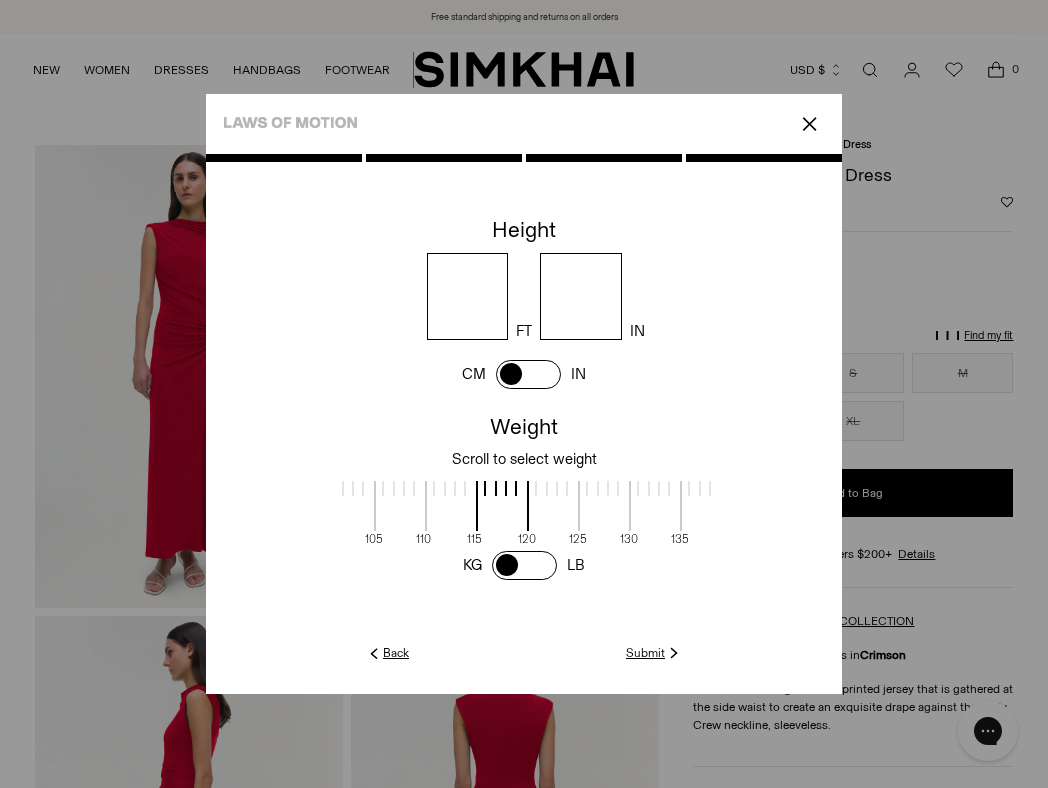 drag, startPoint x: 530, startPoint y: 494, endPoint x: 632, endPoint y: 497, distance: 102.044106 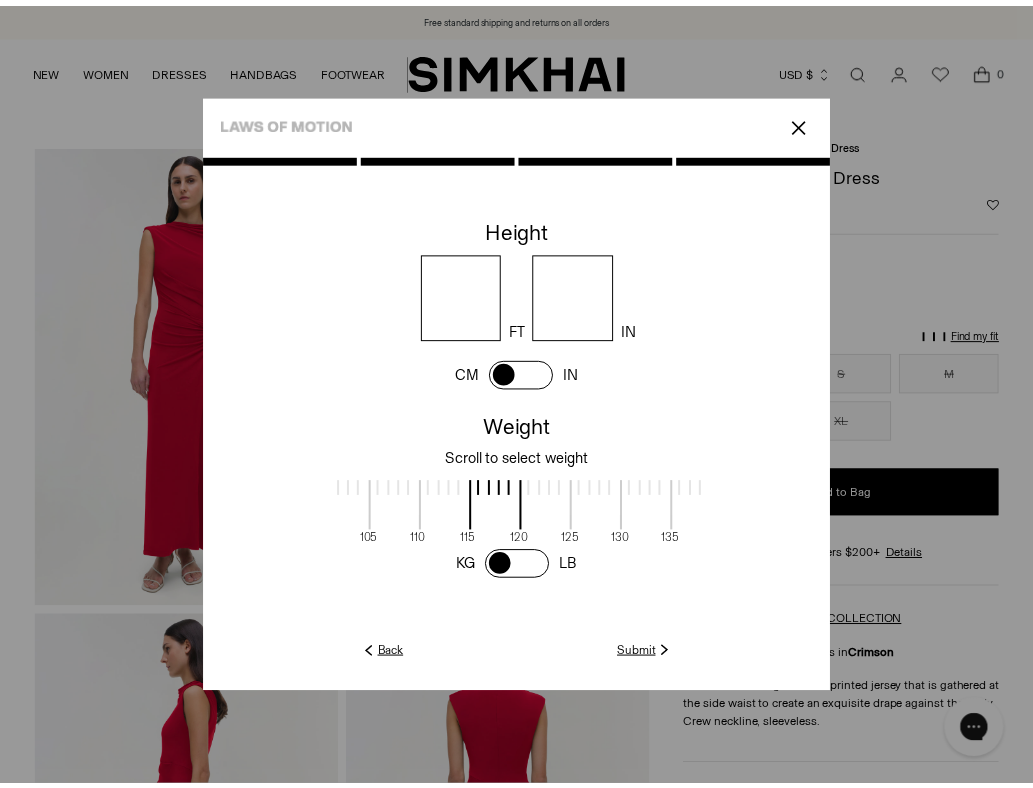 scroll, scrollTop: 4, scrollLeft: 505, axis: both 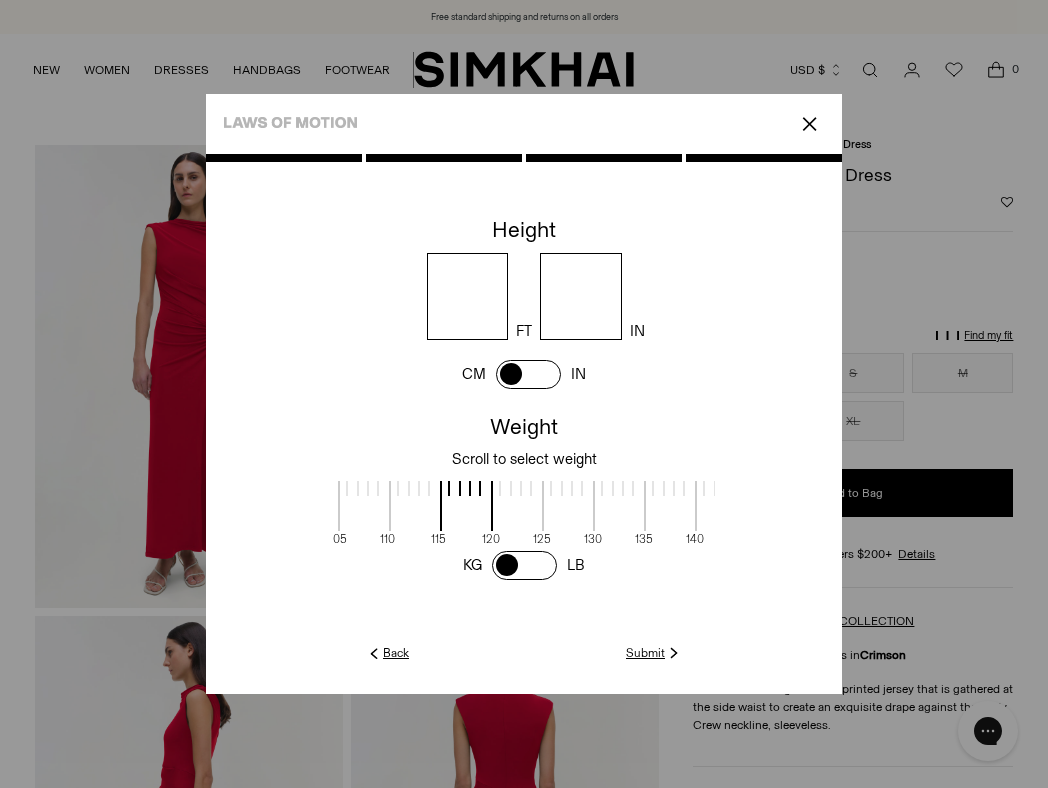 drag, startPoint x: 588, startPoint y: 502, endPoint x: 557, endPoint y: 502, distance: 31 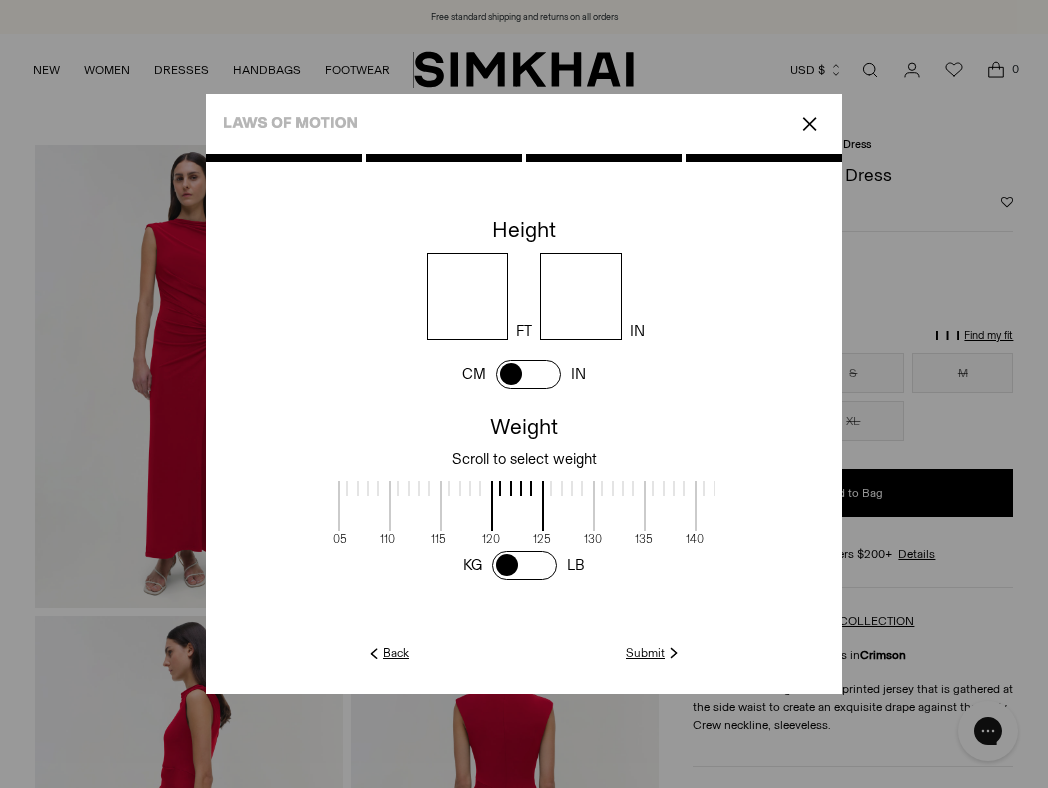 click on "Submit" 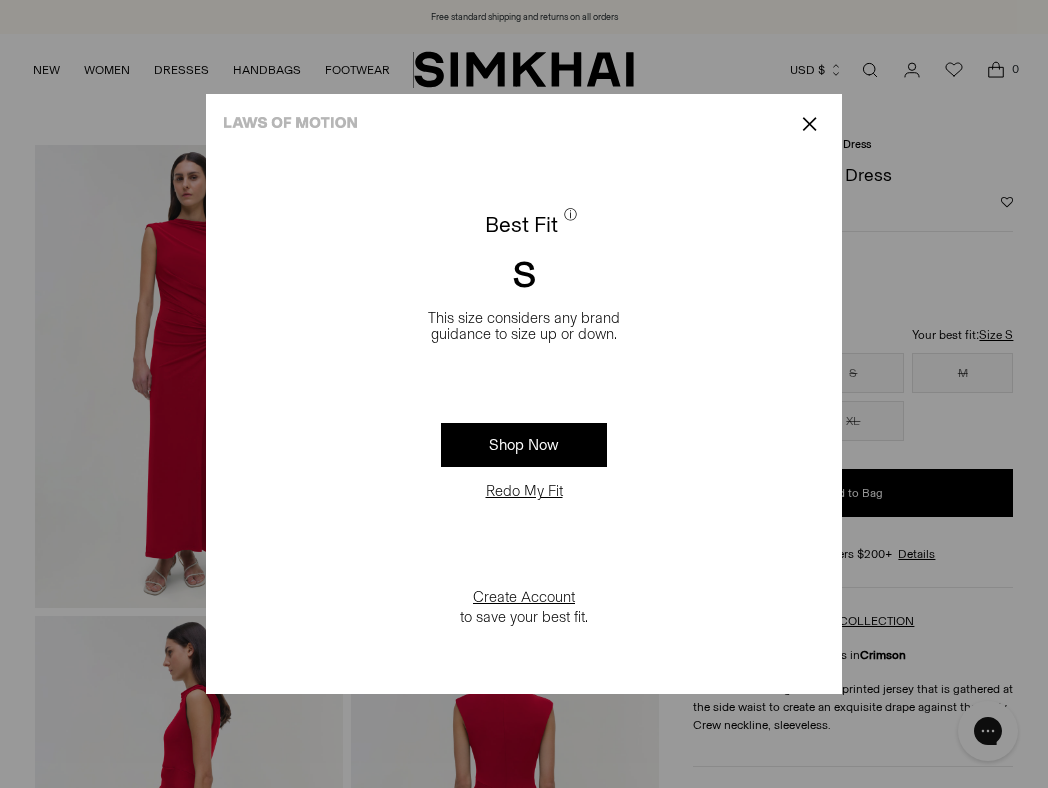 click on "✕" at bounding box center [809, 124] 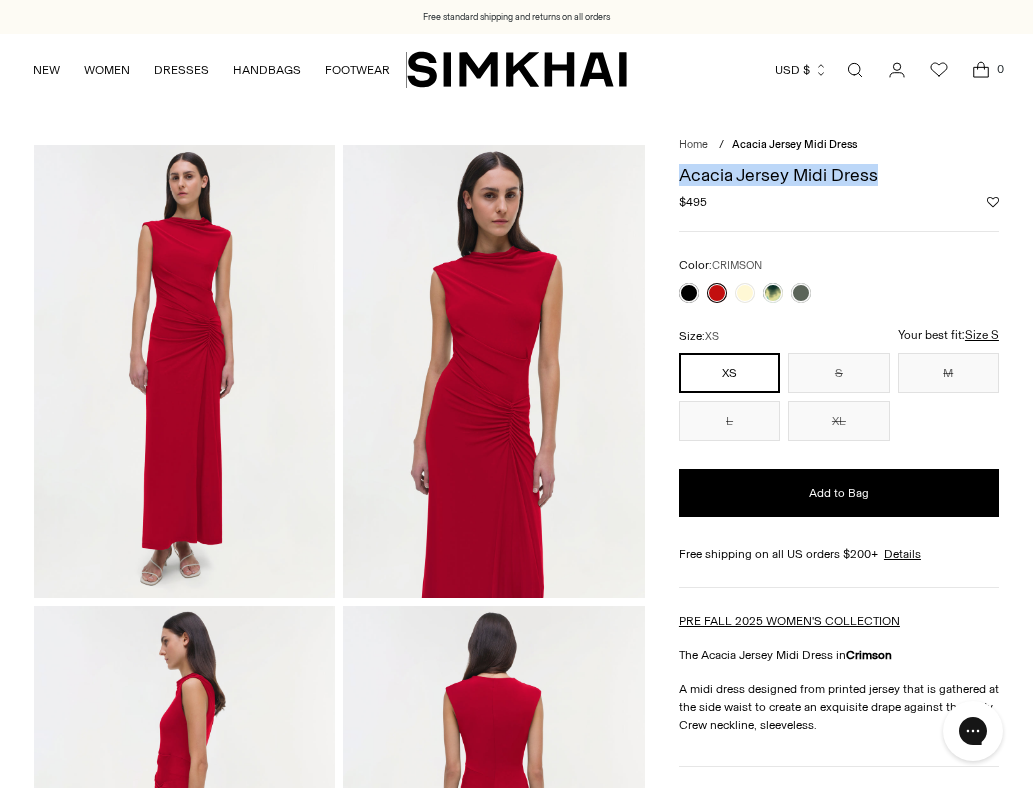 drag, startPoint x: 897, startPoint y: 176, endPoint x: 668, endPoint y: 172, distance: 229.03493 